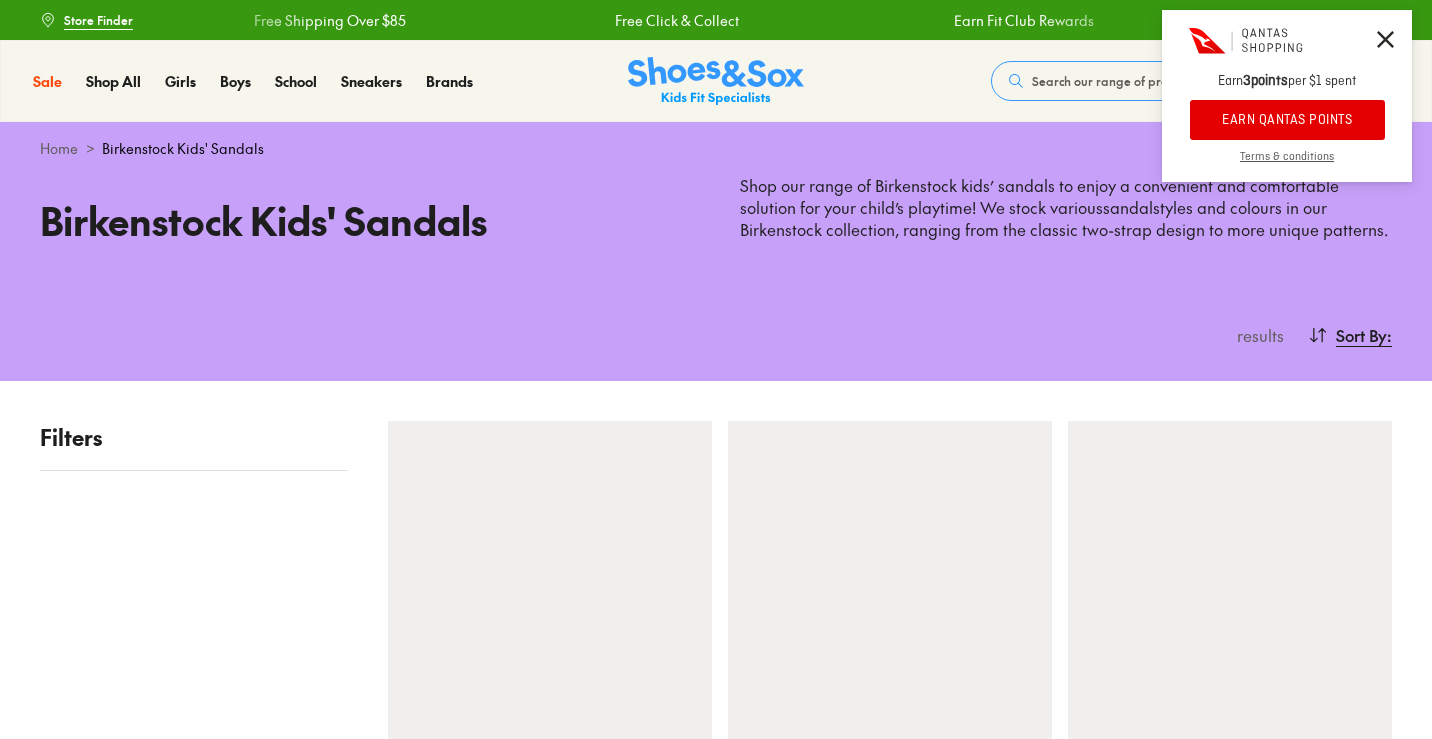 scroll, scrollTop: 0, scrollLeft: 0, axis: both 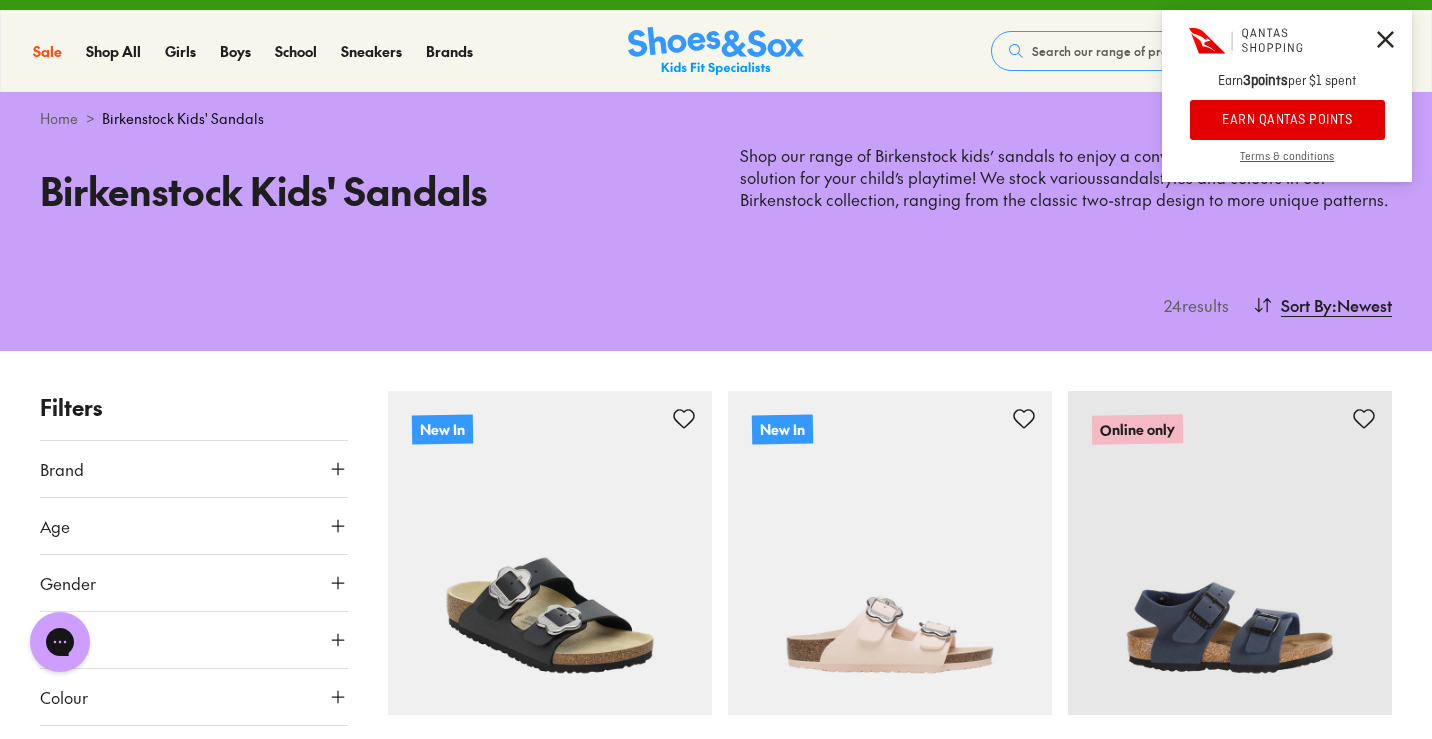 type on "***" 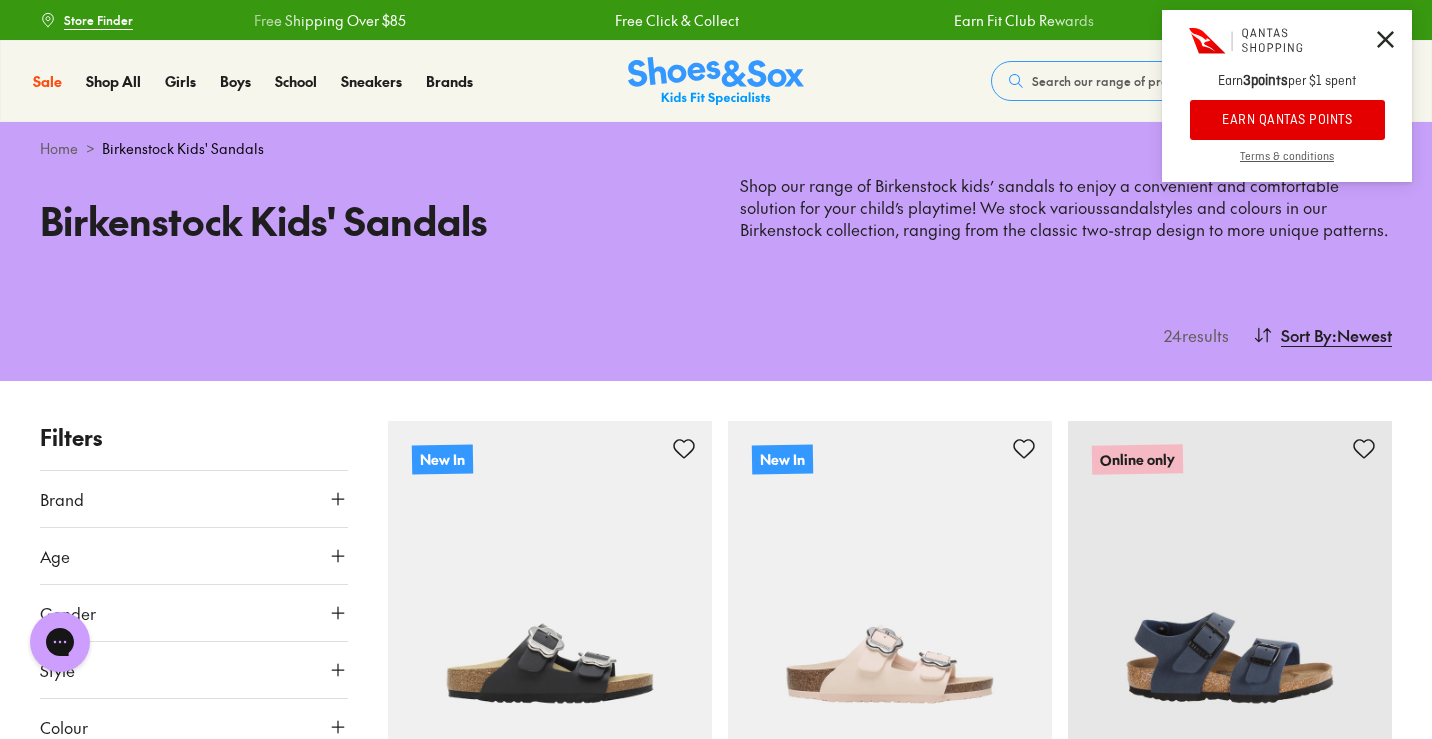 click on "EARN QANTAS POINTS" at bounding box center (1287, 120) 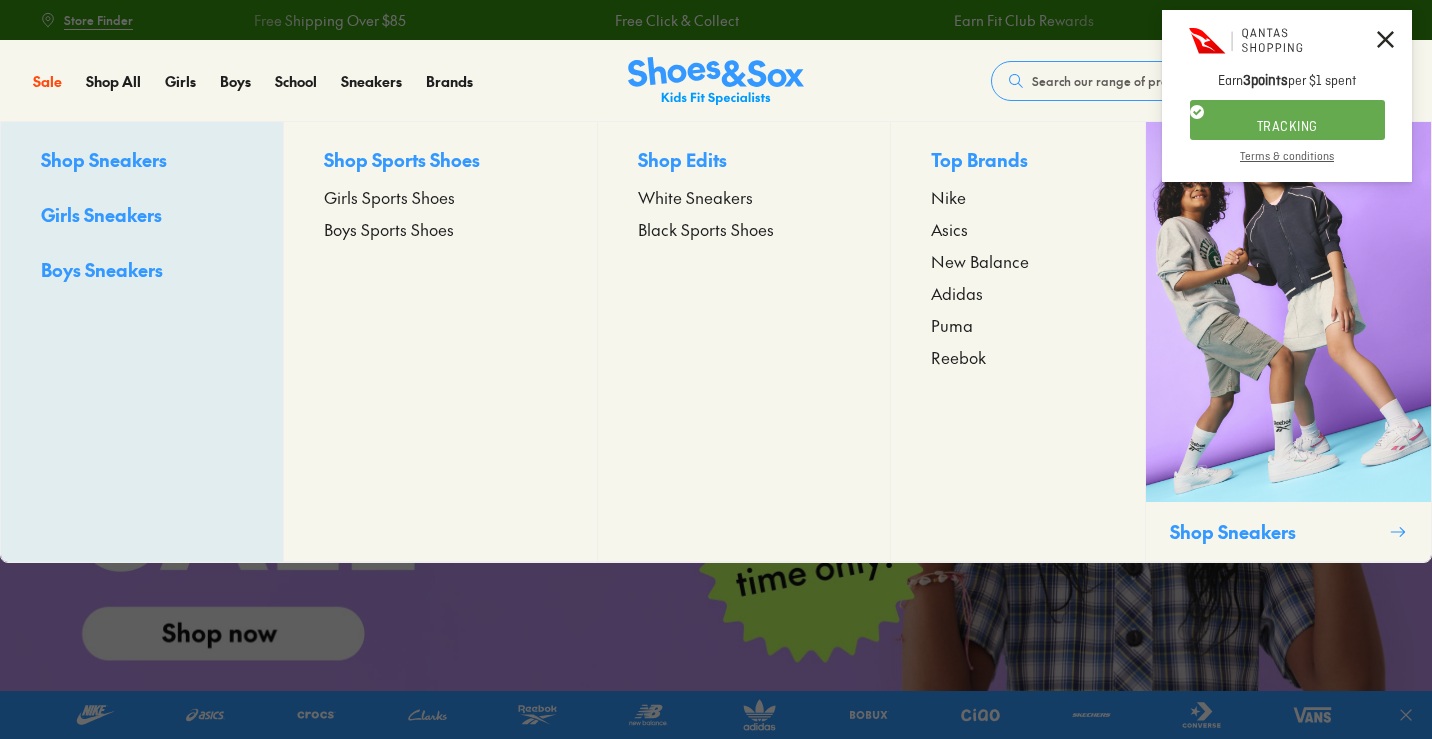 scroll, scrollTop: 0, scrollLeft: 0, axis: both 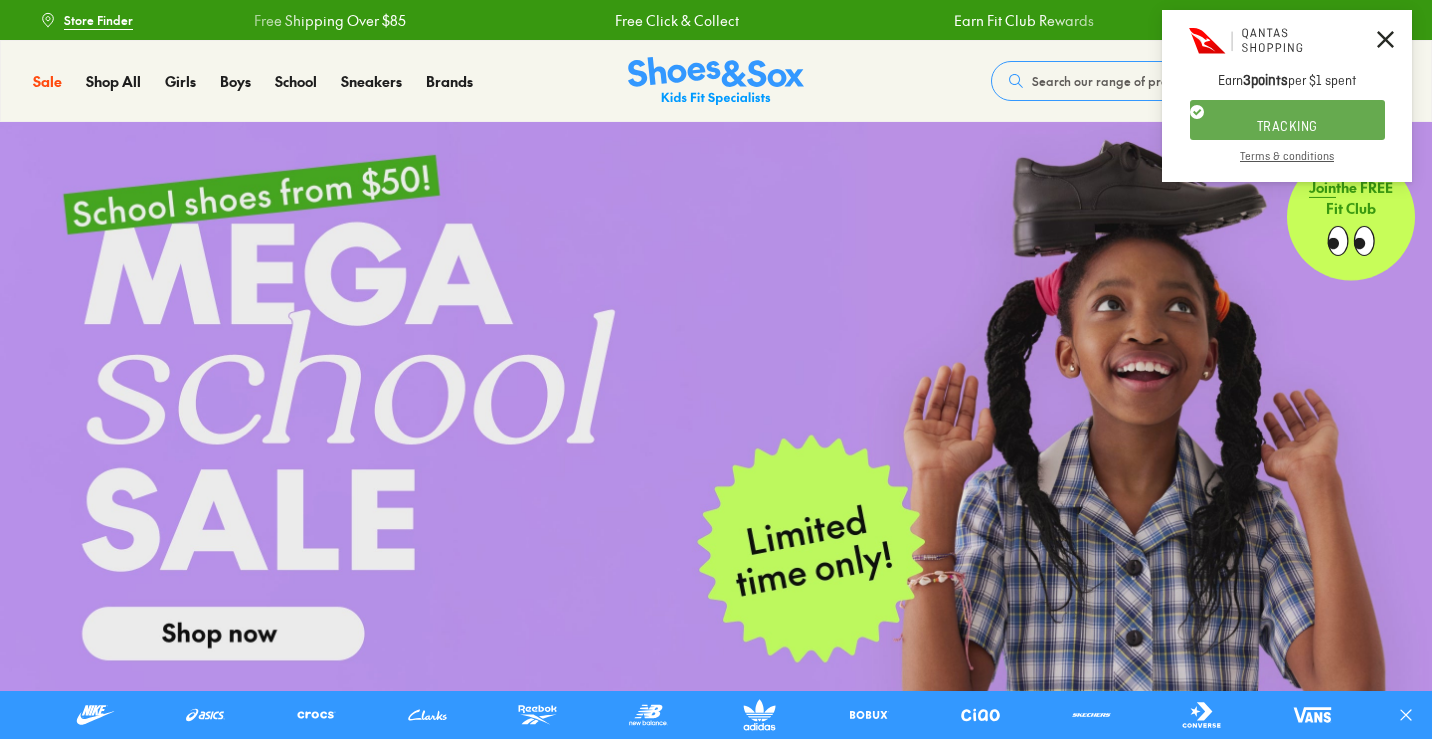 click 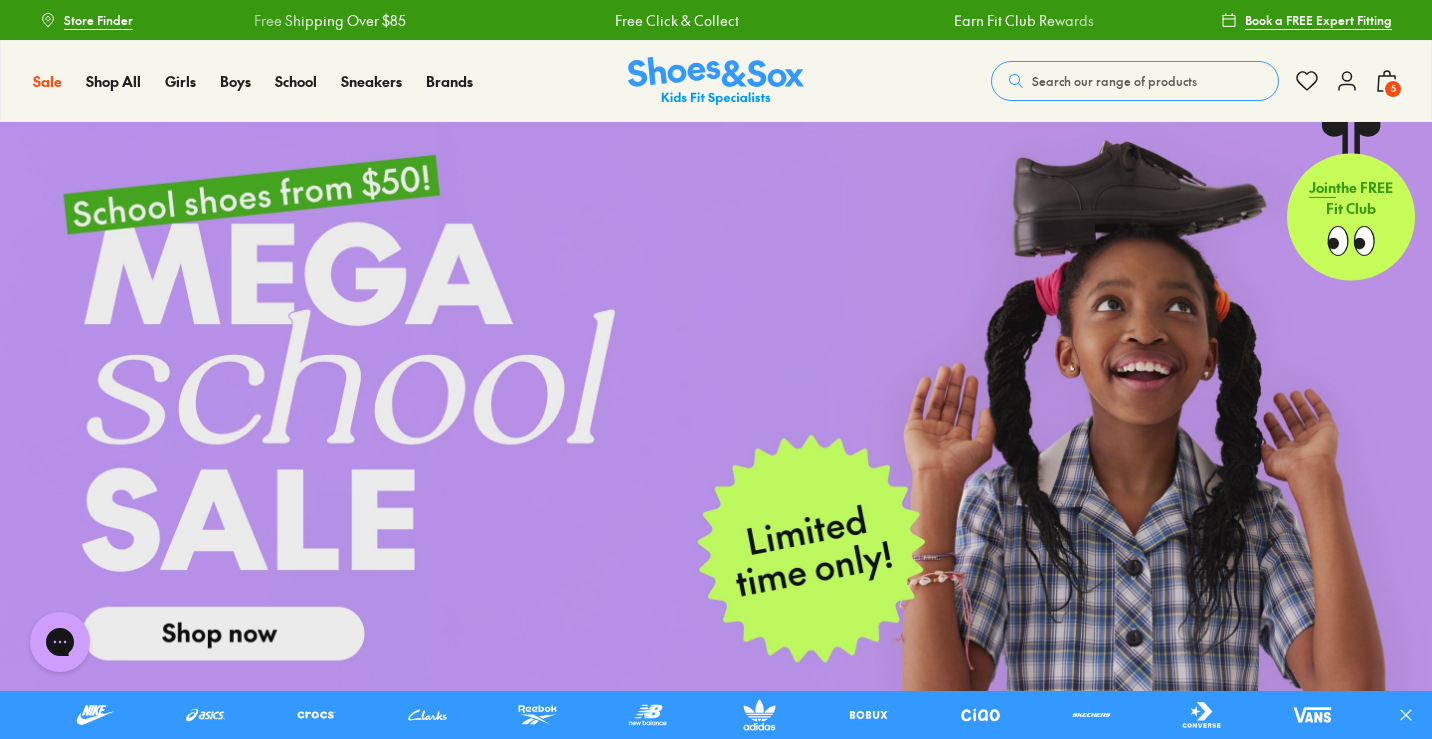 scroll, scrollTop: 0, scrollLeft: 0, axis: both 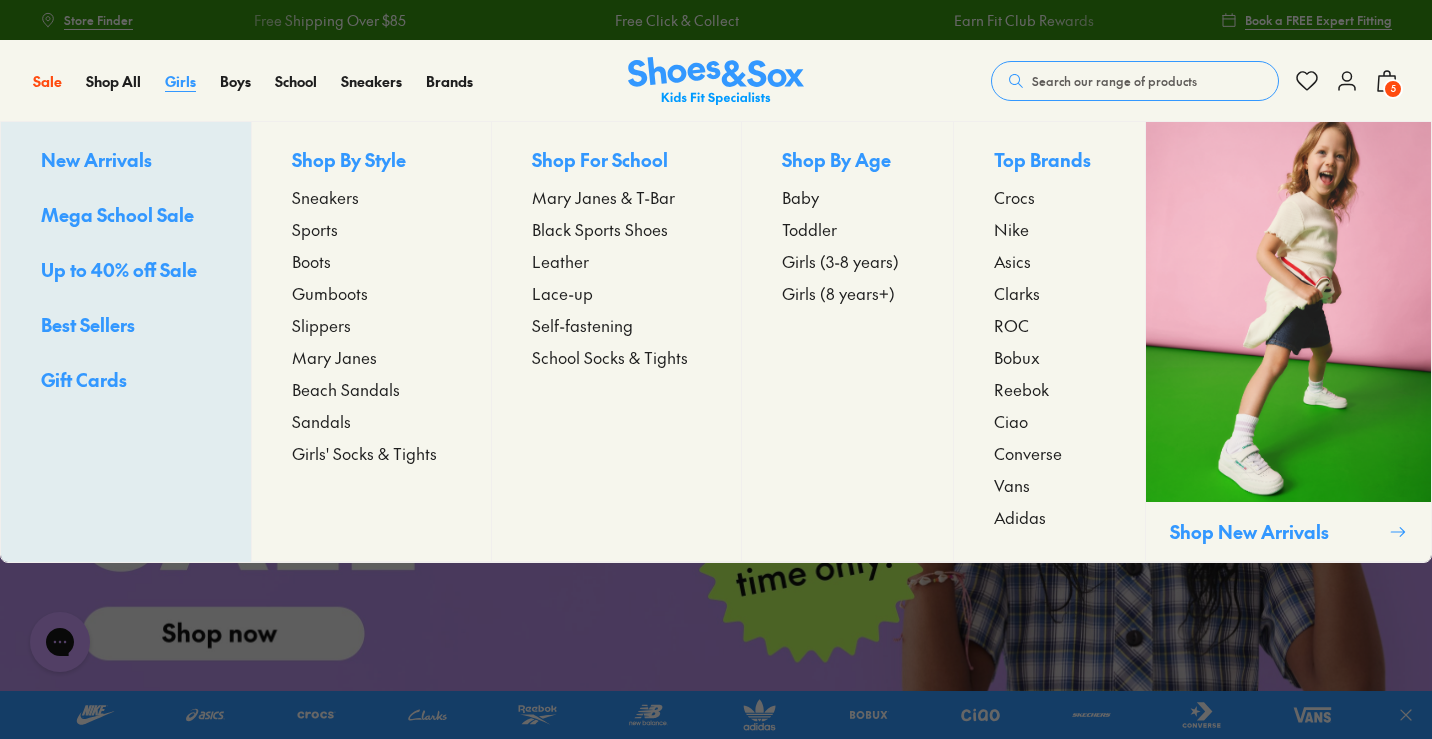 click on "Girls" at bounding box center [180, 81] 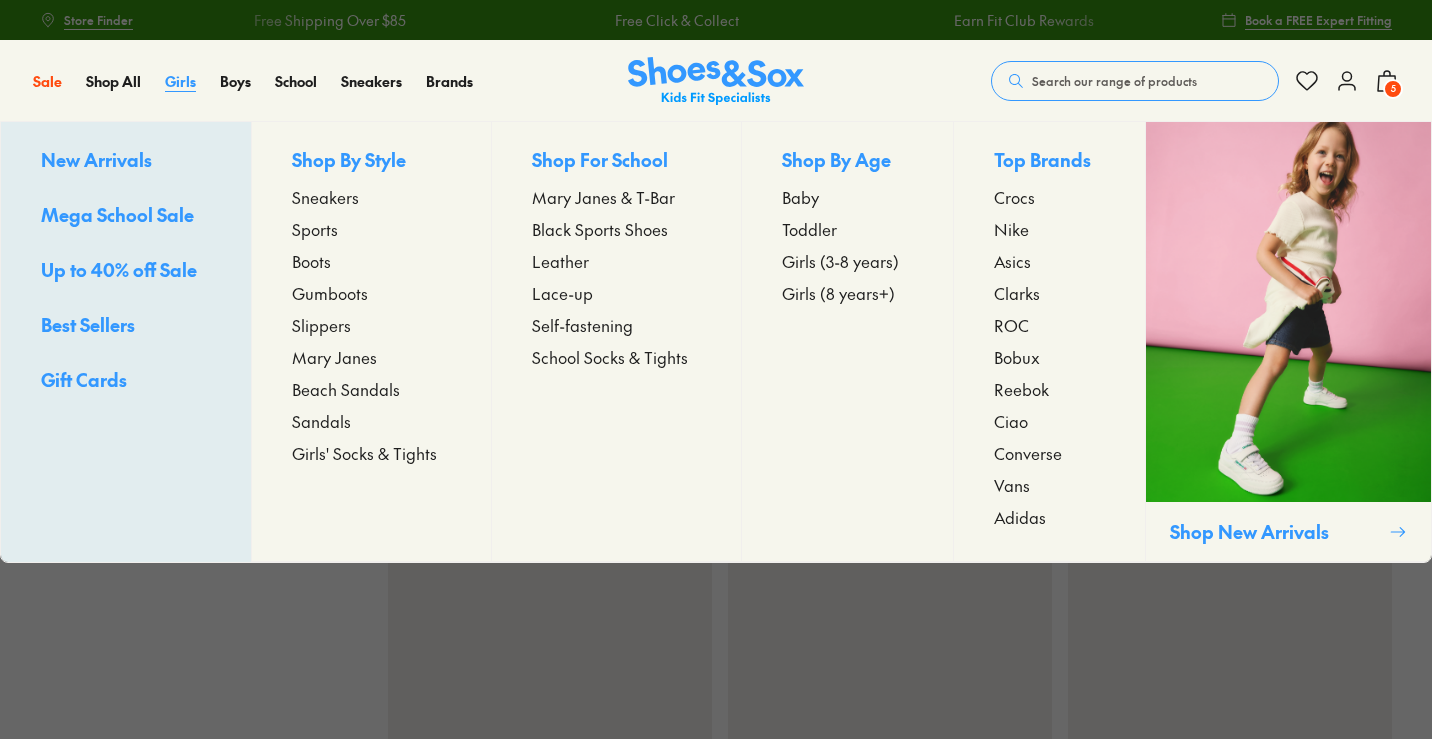 scroll, scrollTop: 0, scrollLeft: 0, axis: both 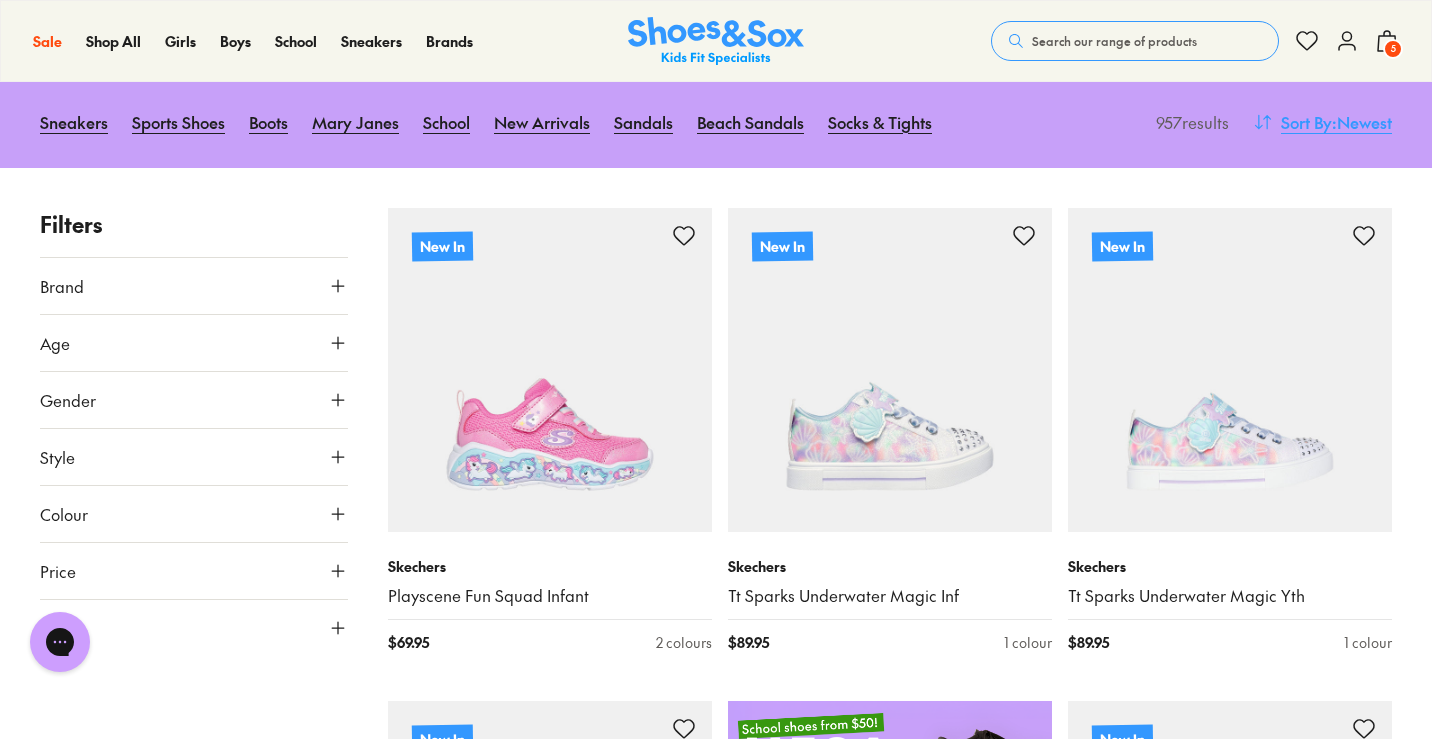 click on ":  Newest" at bounding box center [1362, 122] 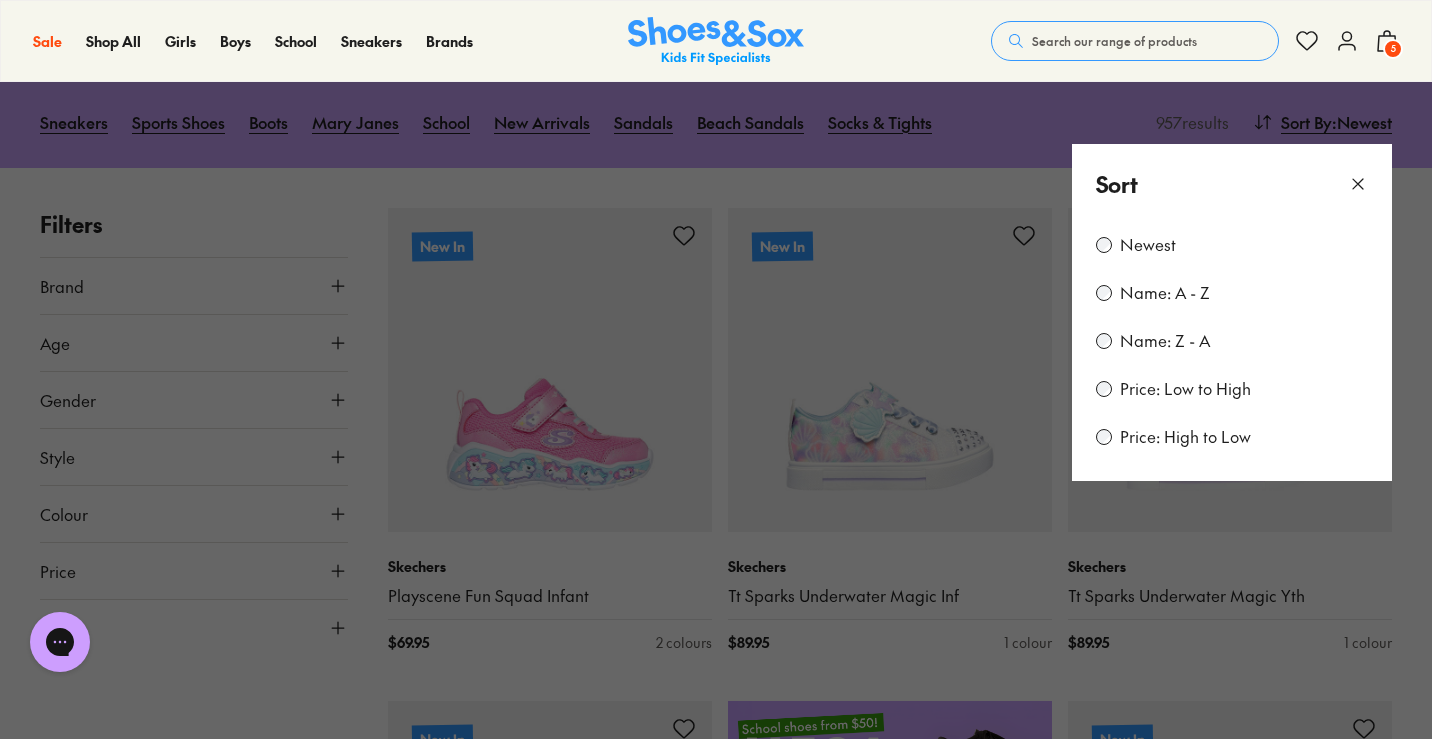 click on "Price: Low to High" at bounding box center [1185, 389] 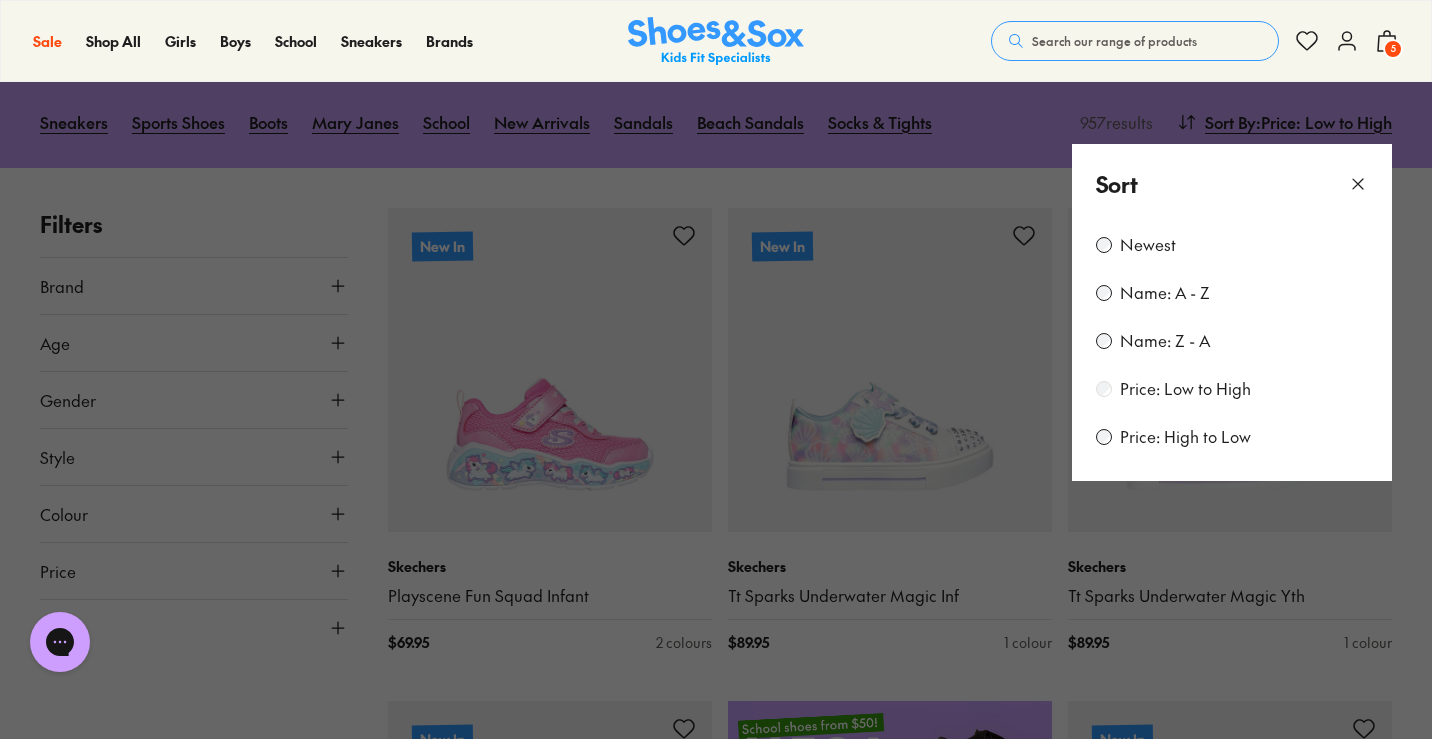 scroll, scrollTop: 87, scrollLeft: 0, axis: vertical 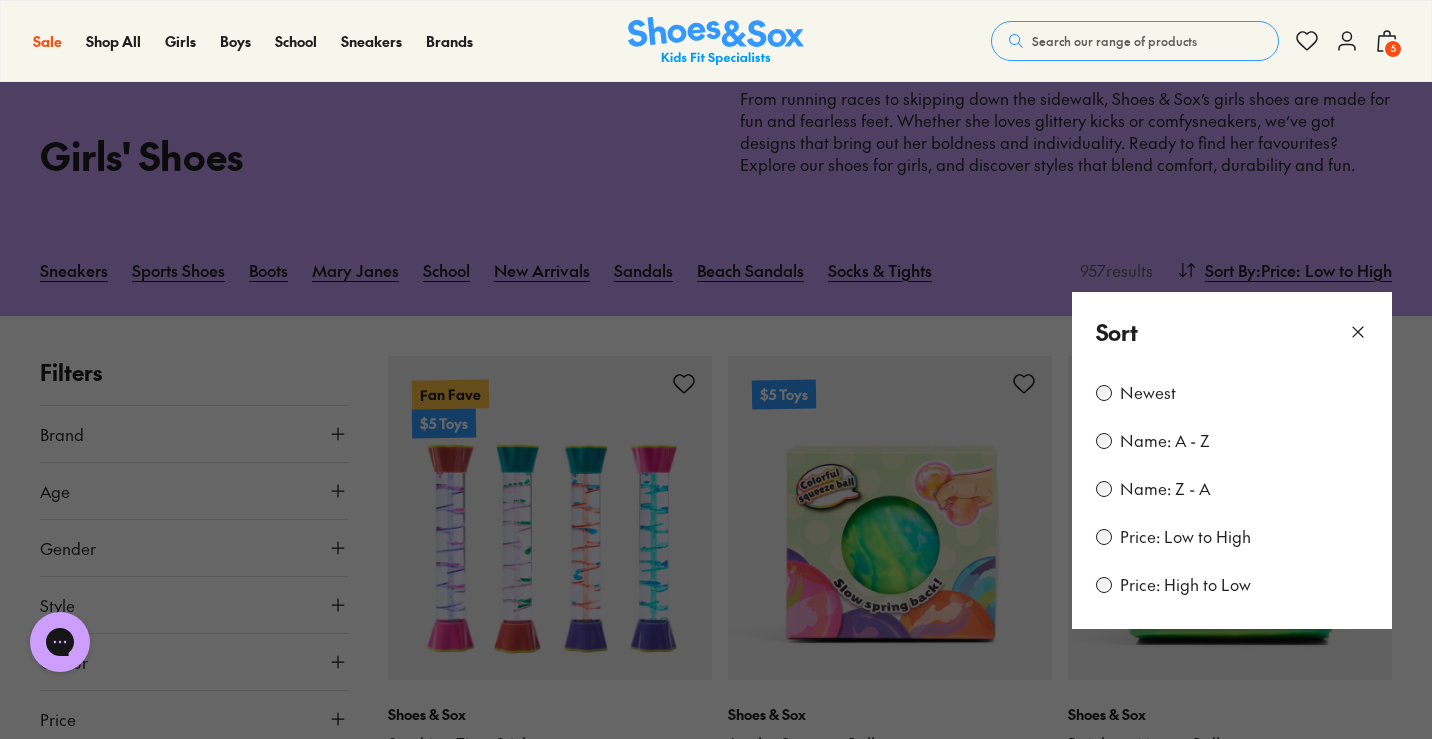 click 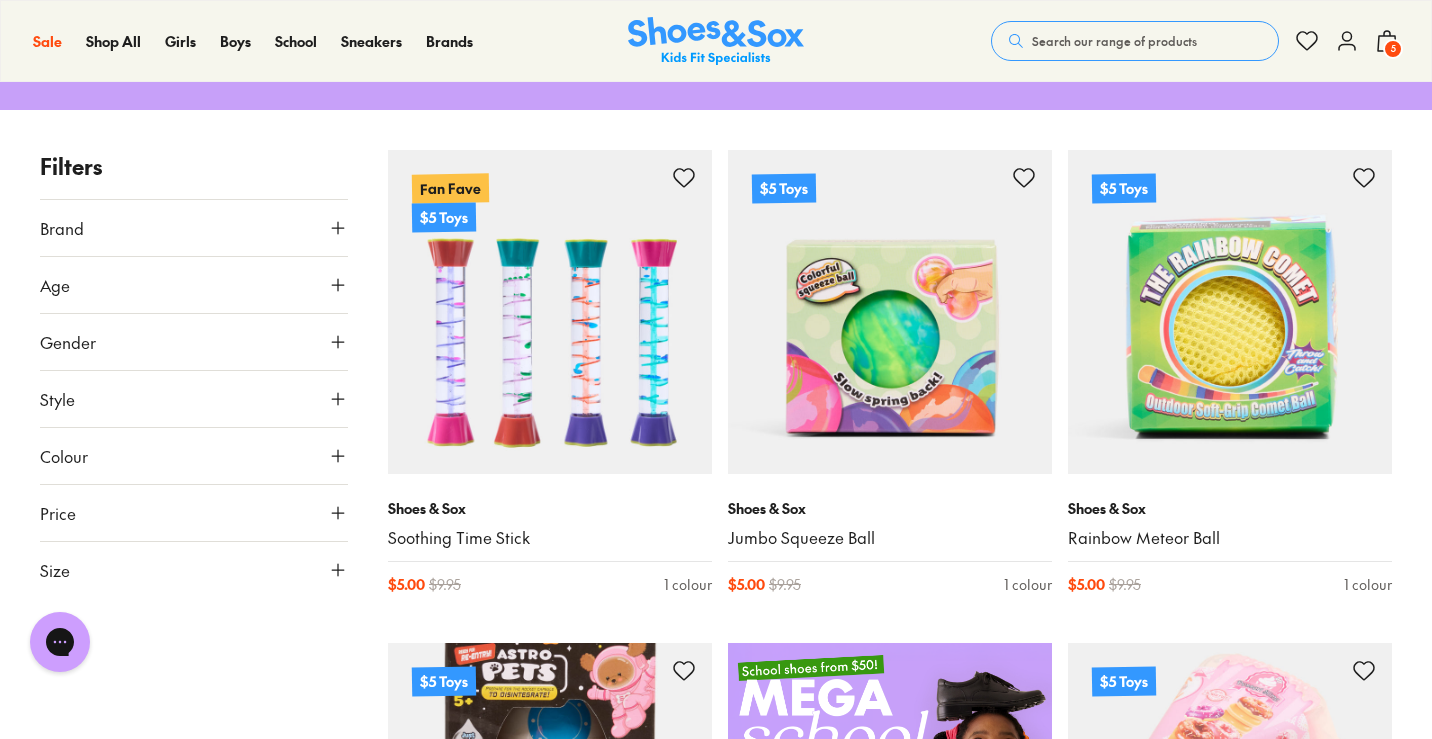 scroll, scrollTop: 299, scrollLeft: 0, axis: vertical 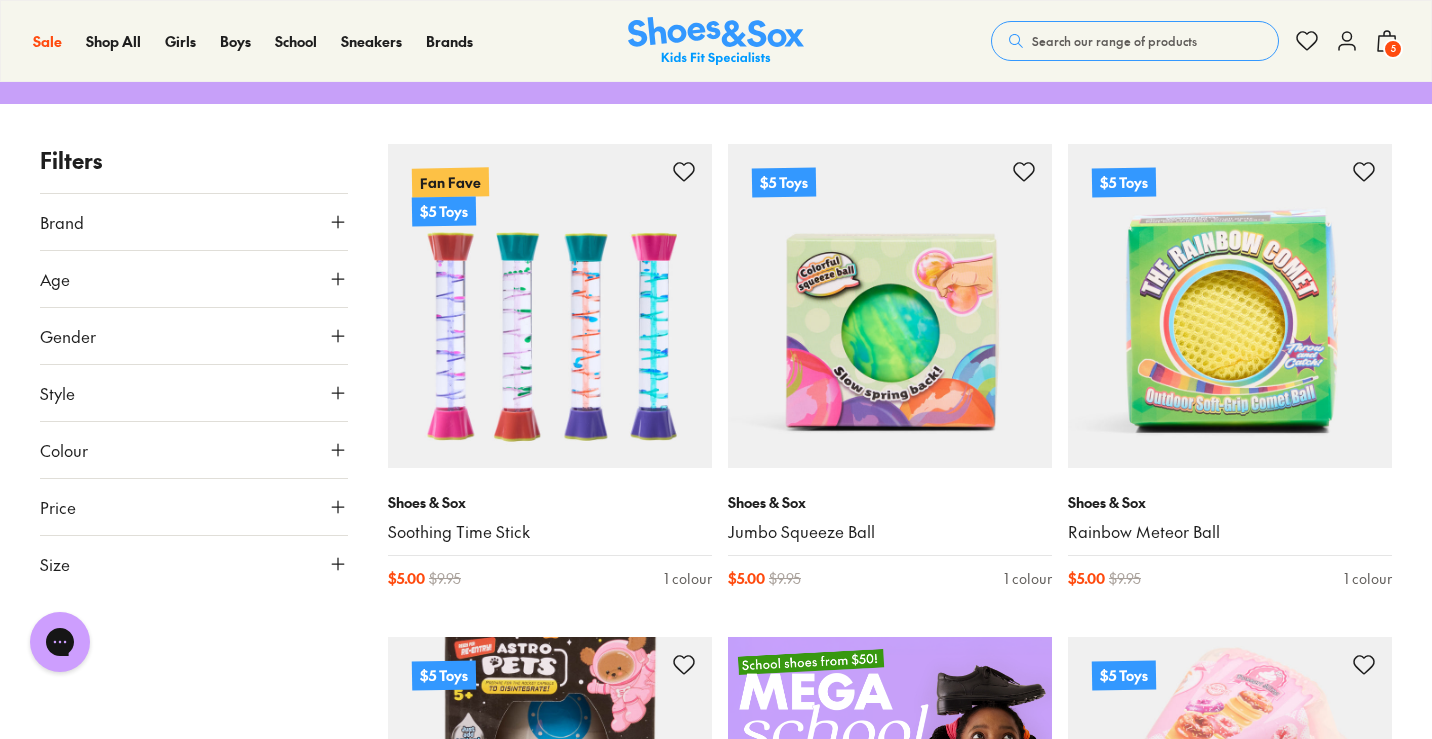 click 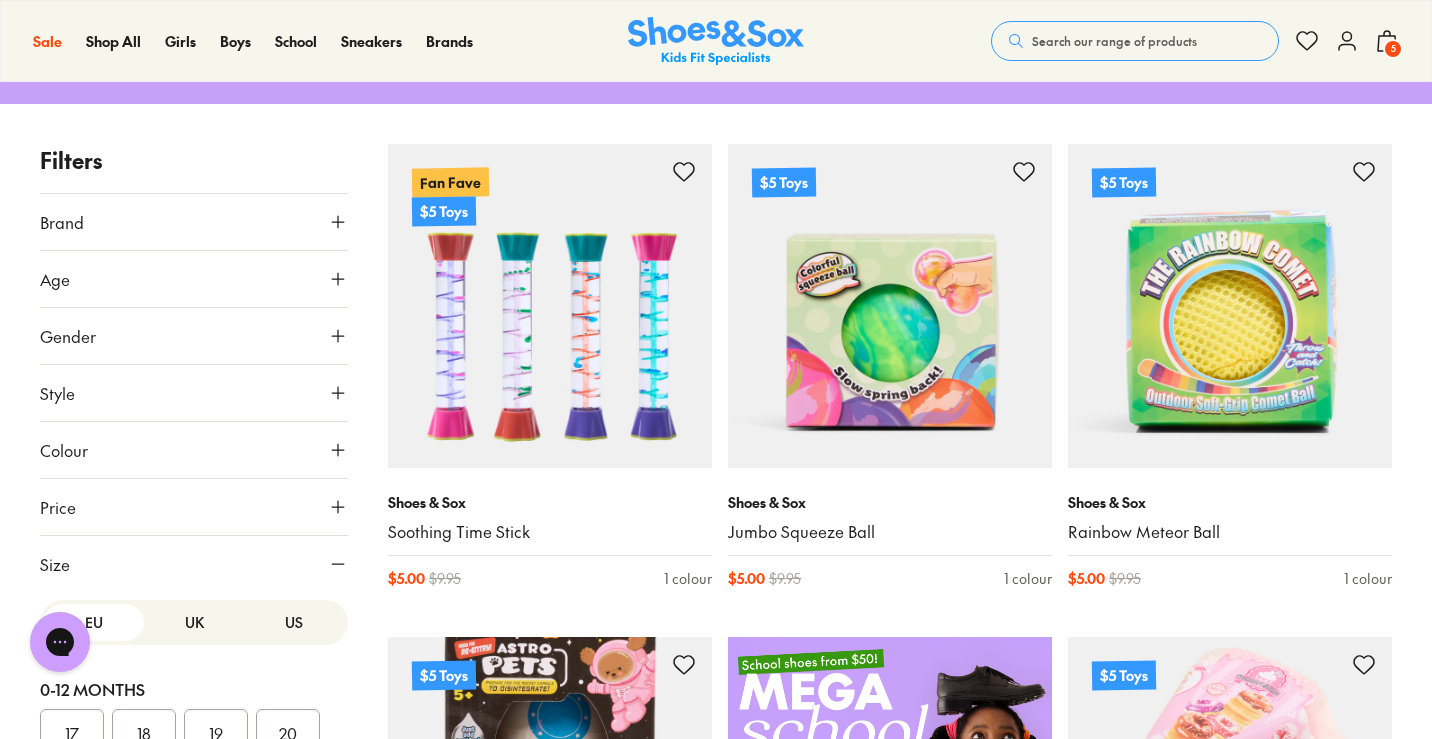 scroll, scrollTop: 75, scrollLeft: 0, axis: vertical 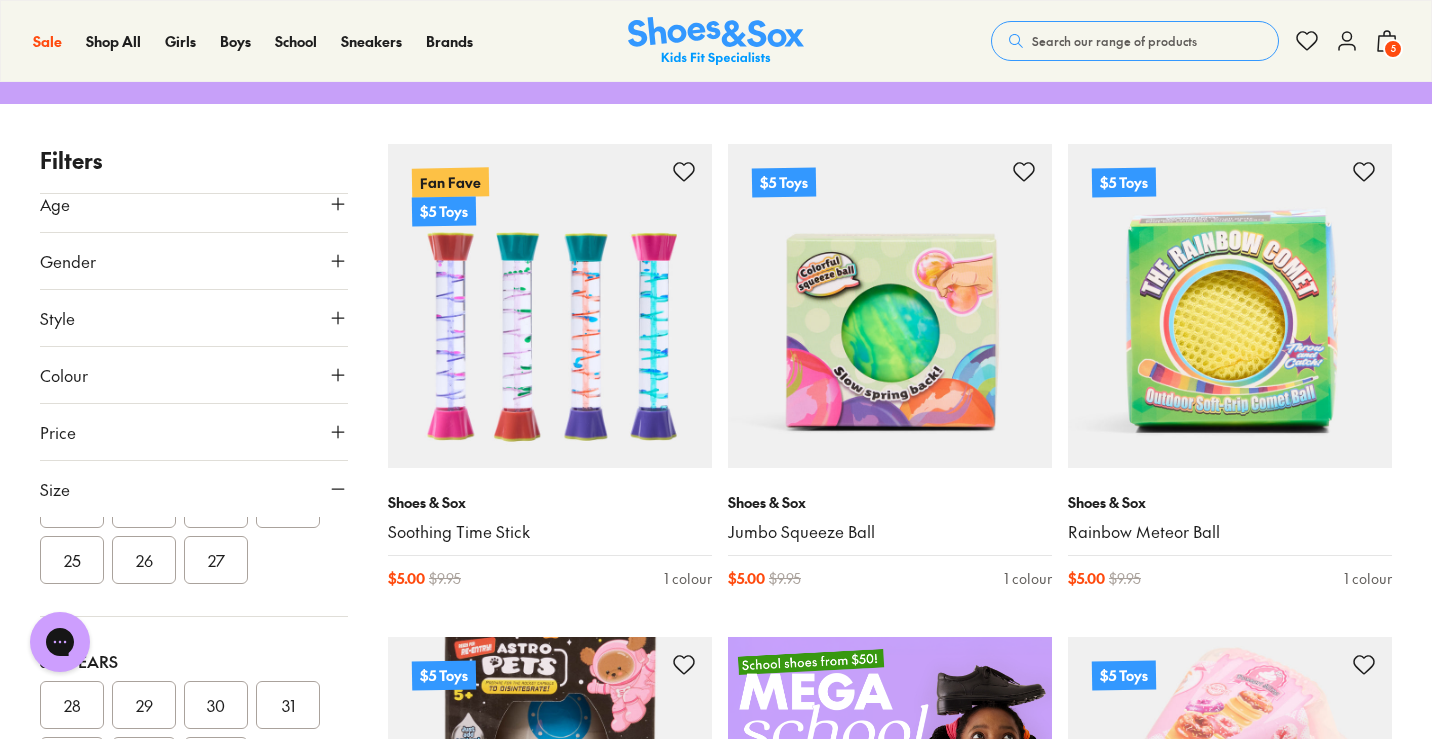 click on "27" at bounding box center [216, 560] 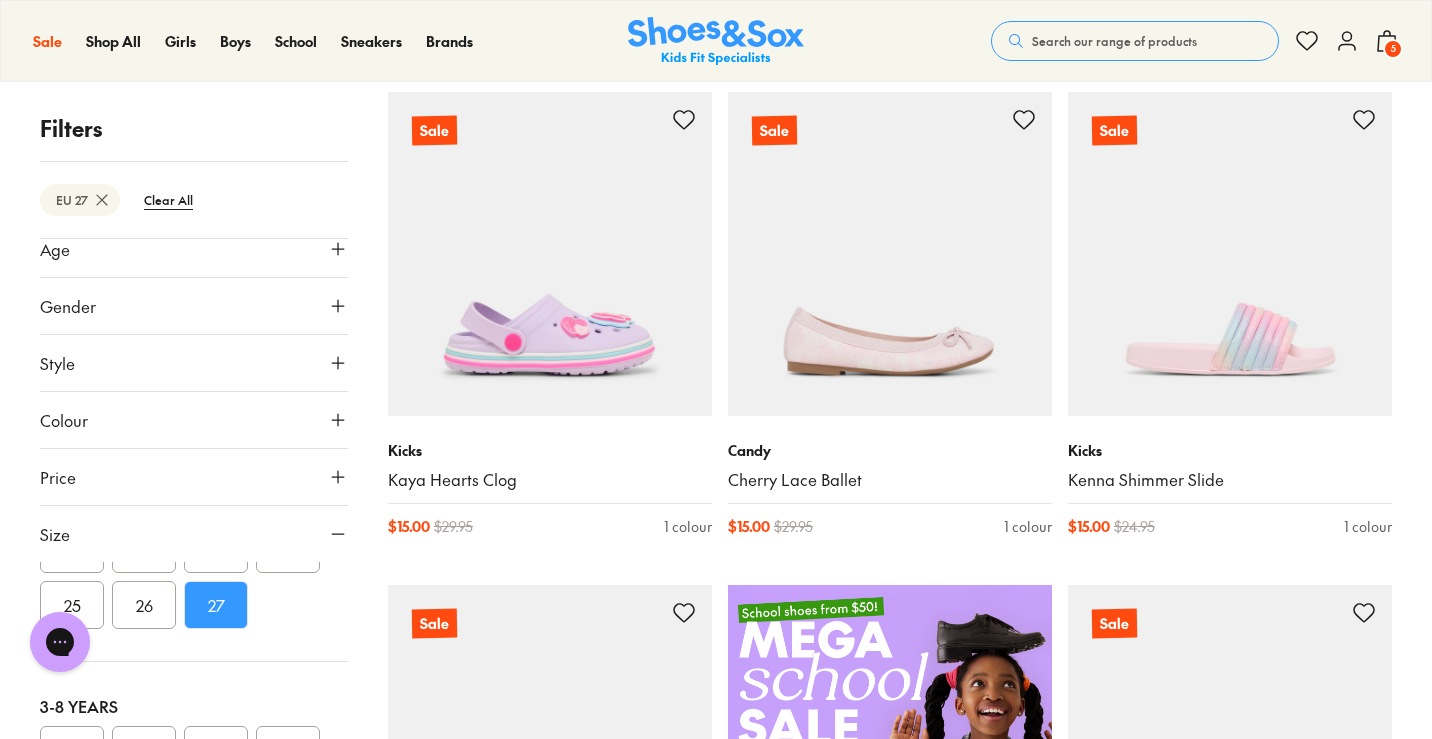 scroll, scrollTop: 352, scrollLeft: 0, axis: vertical 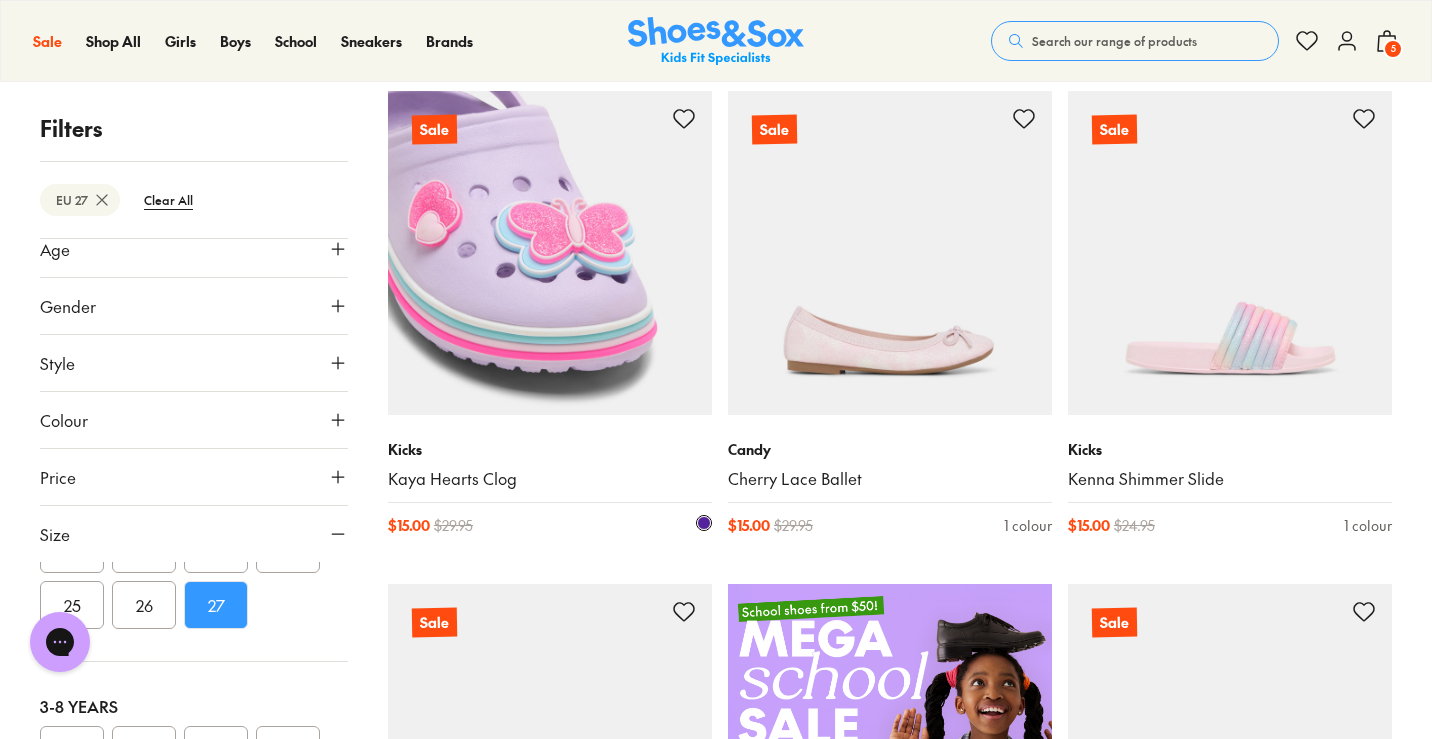 click at bounding box center [550, 253] 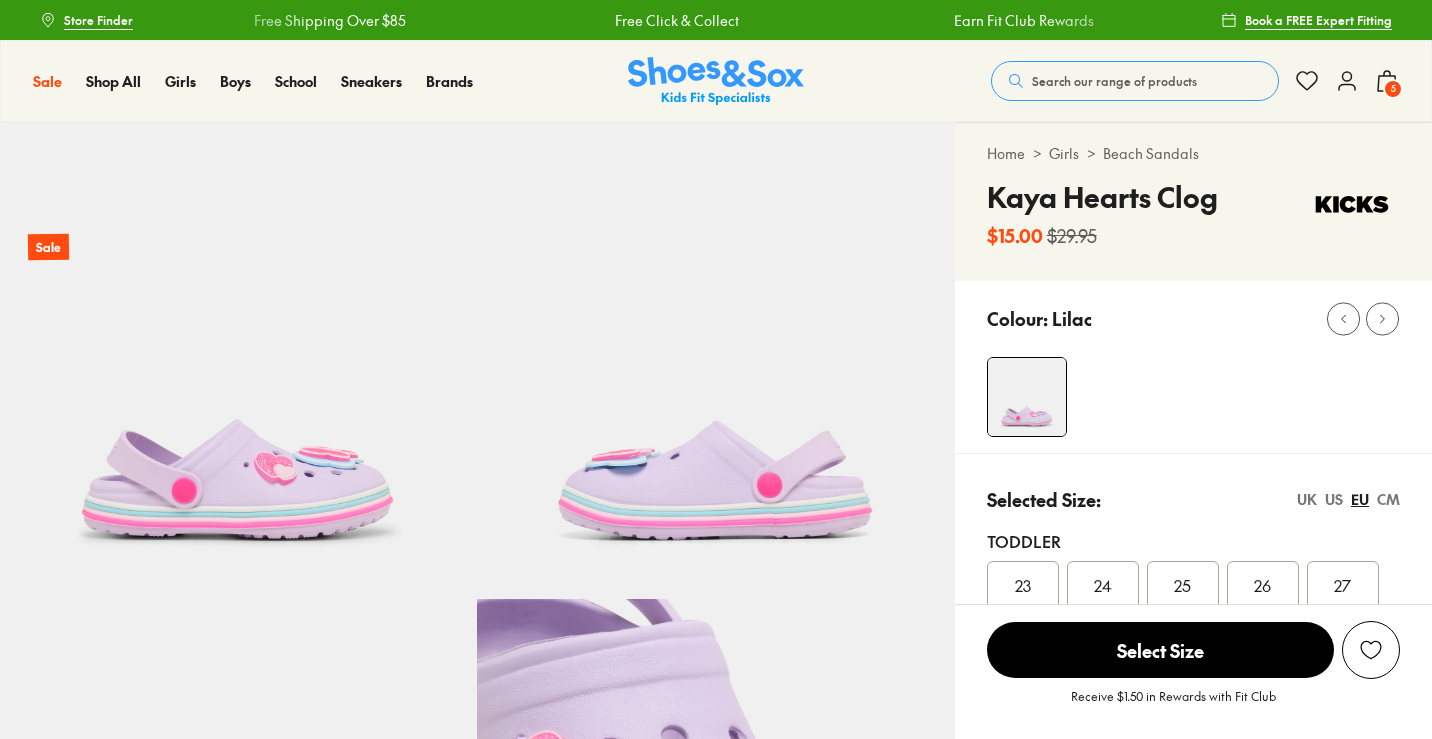 scroll, scrollTop: 0, scrollLeft: 0, axis: both 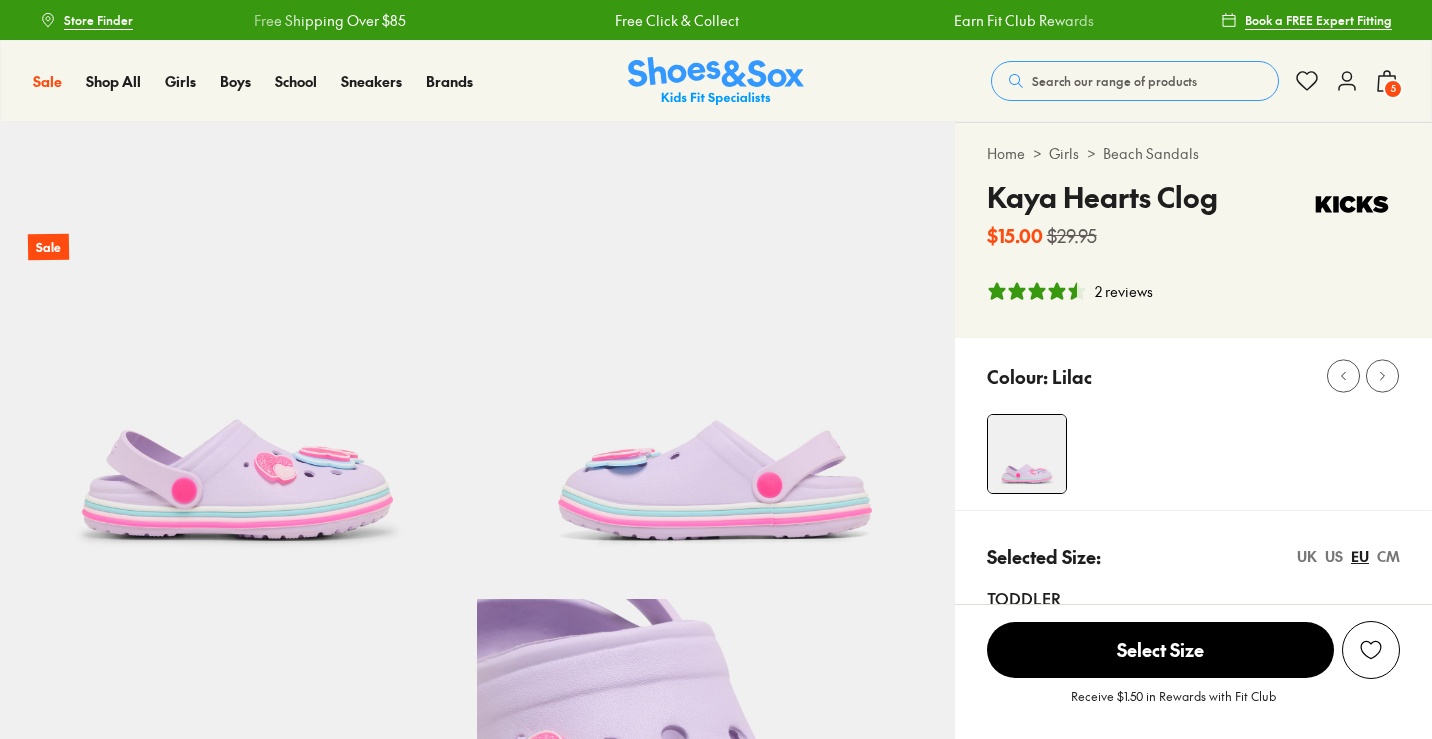 select on "*" 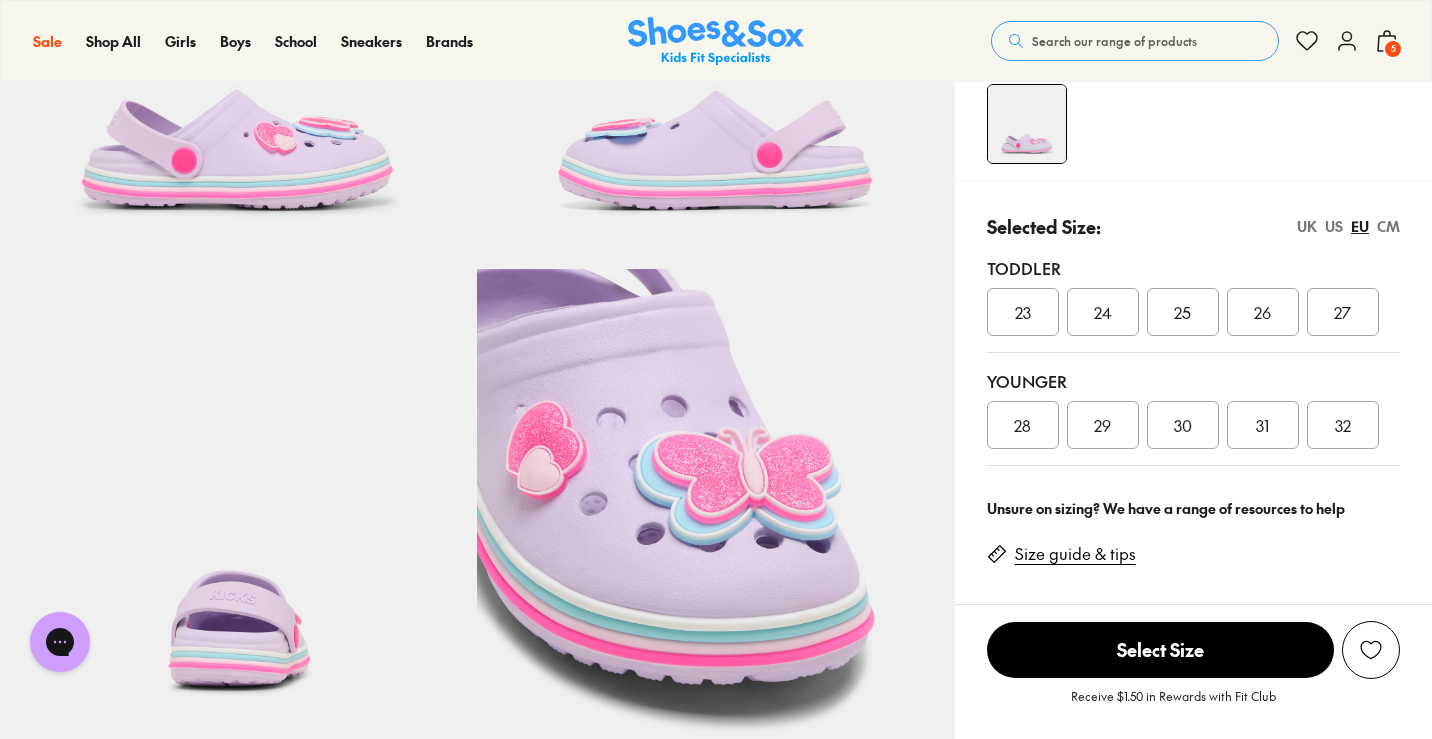 scroll, scrollTop: 337, scrollLeft: 0, axis: vertical 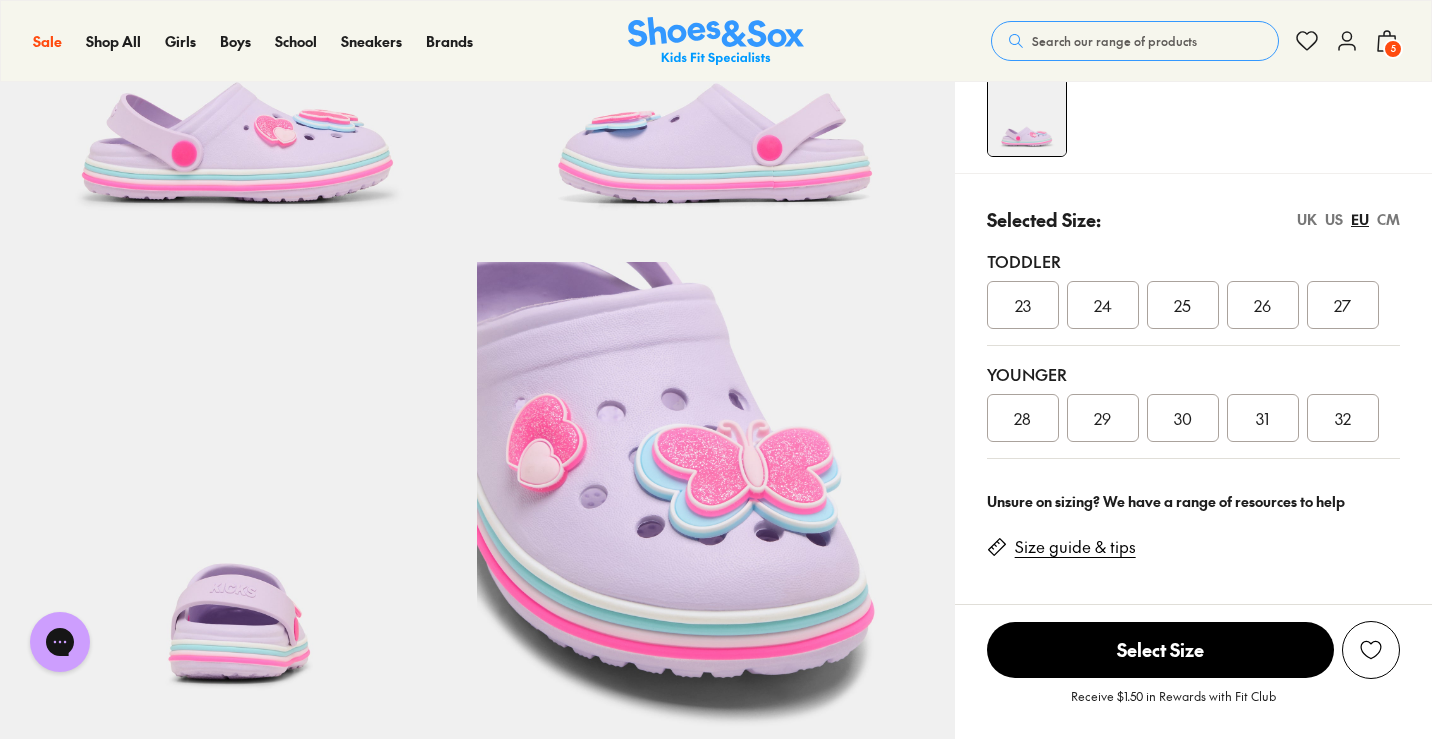 click on "27" at bounding box center (1342, 305) 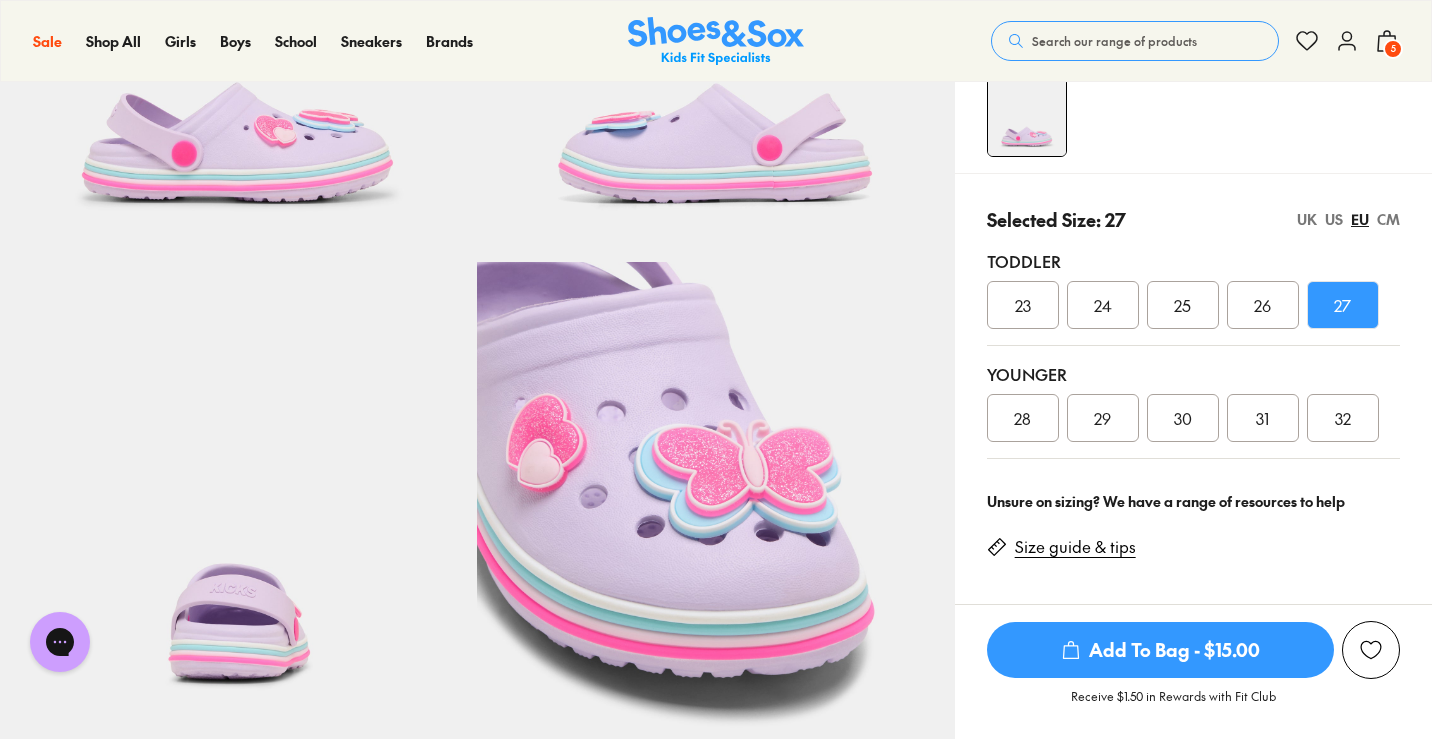 click on "Add To Bag - $15.00" at bounding box center [1160, 650] 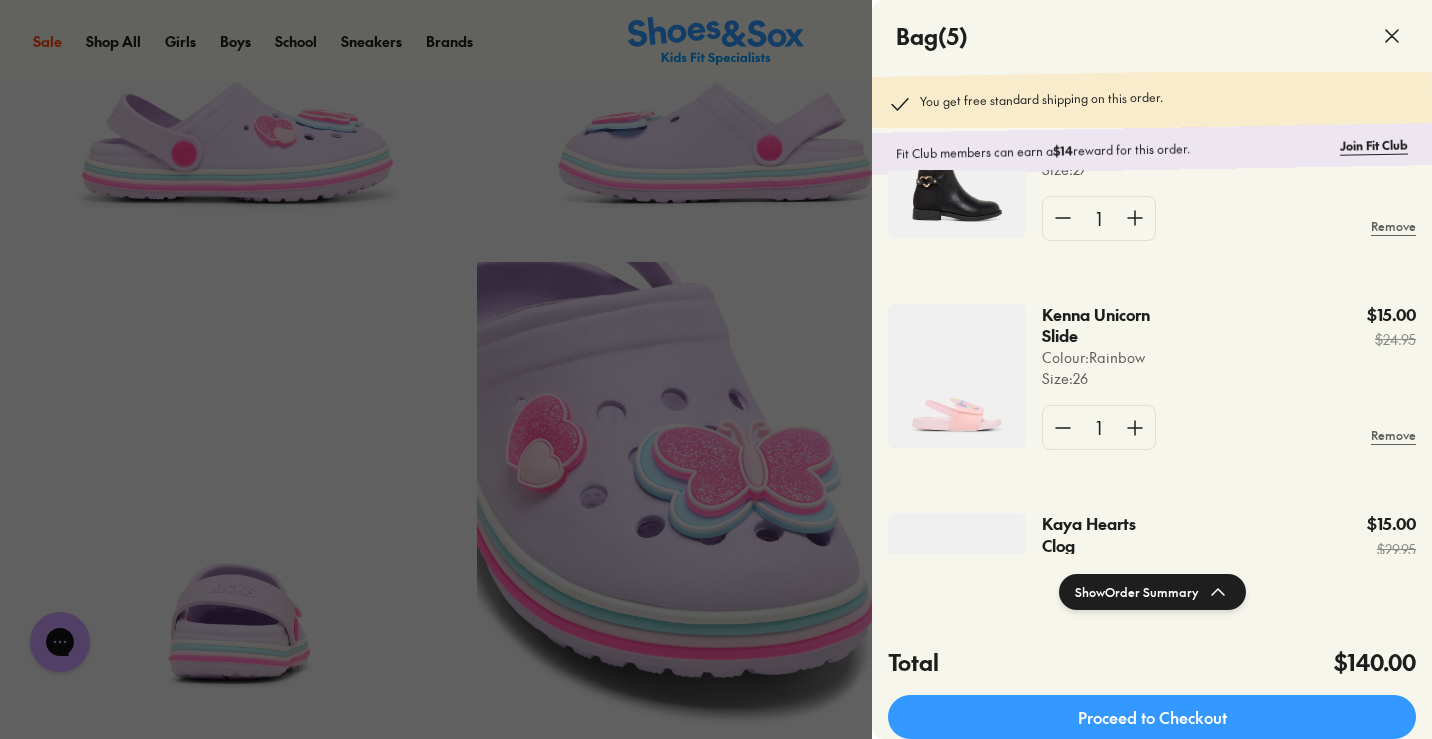 scroll, scrollTop: 710, scrollLeft: 0, axis: vertical 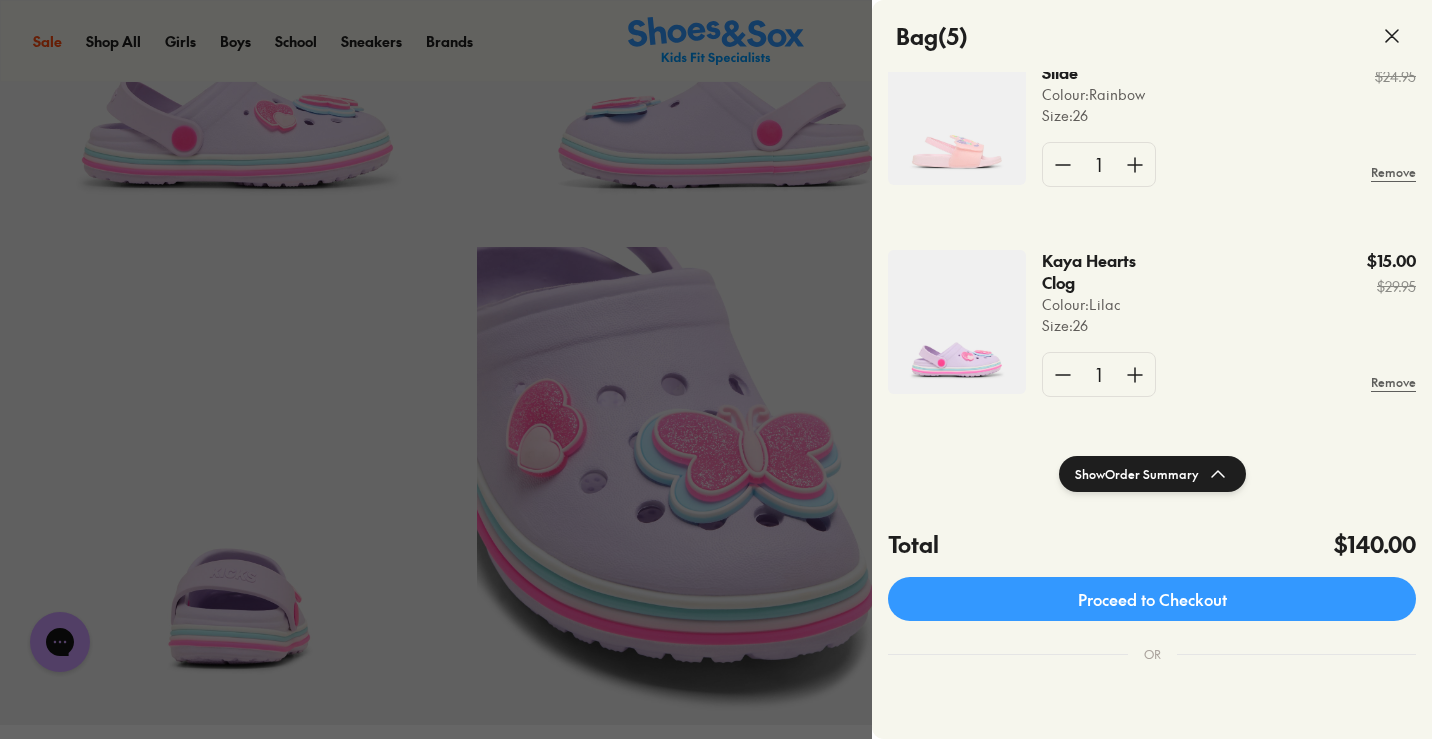 click 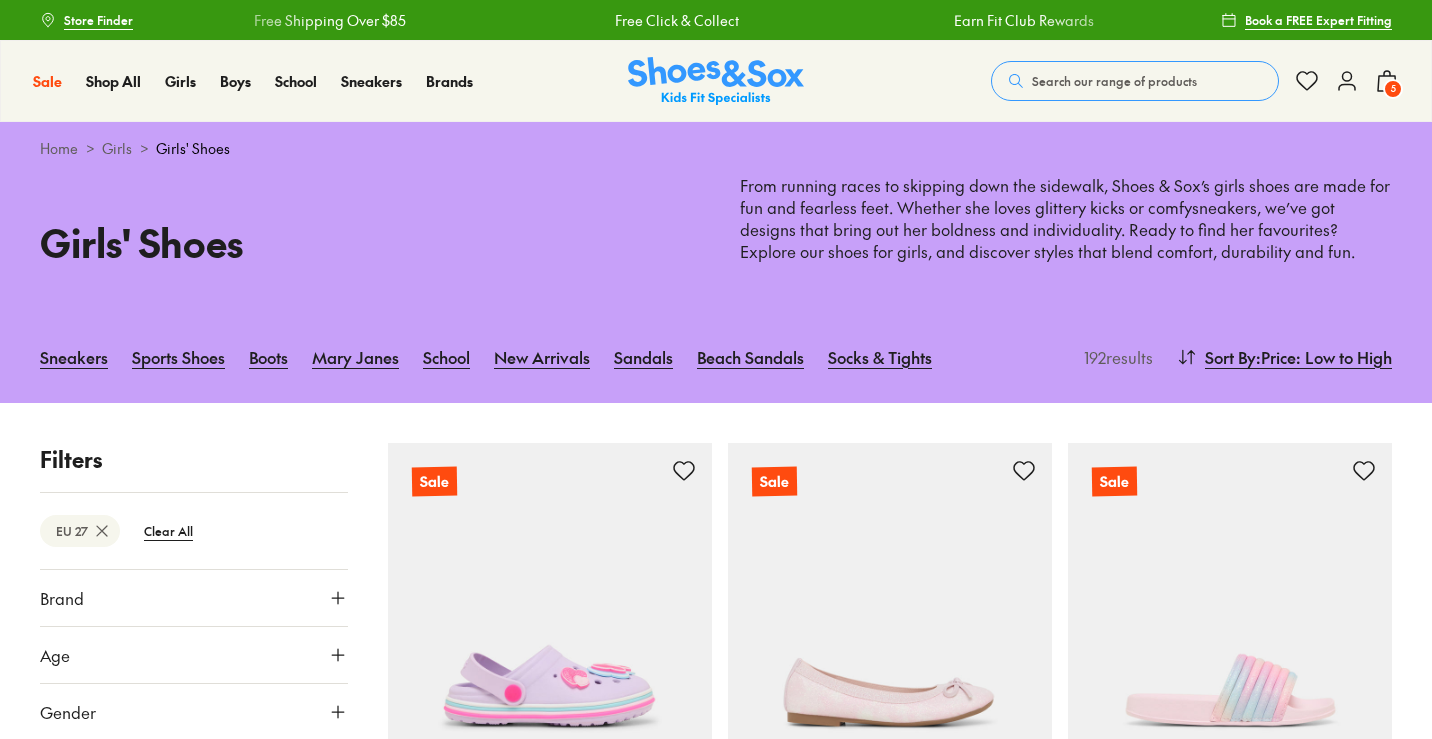 scroll, scrollTop: 208, scrollLeft: 0, axis: vertical 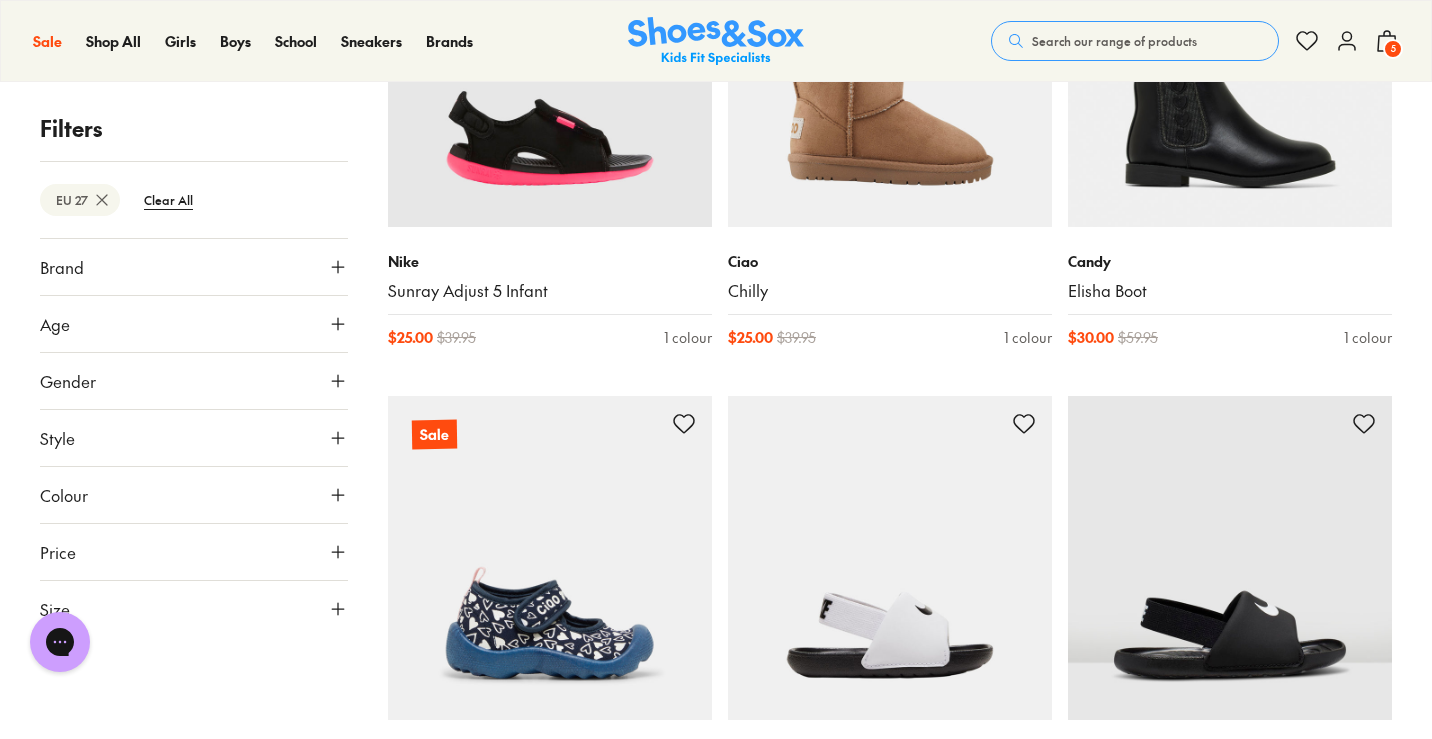 type on "***" 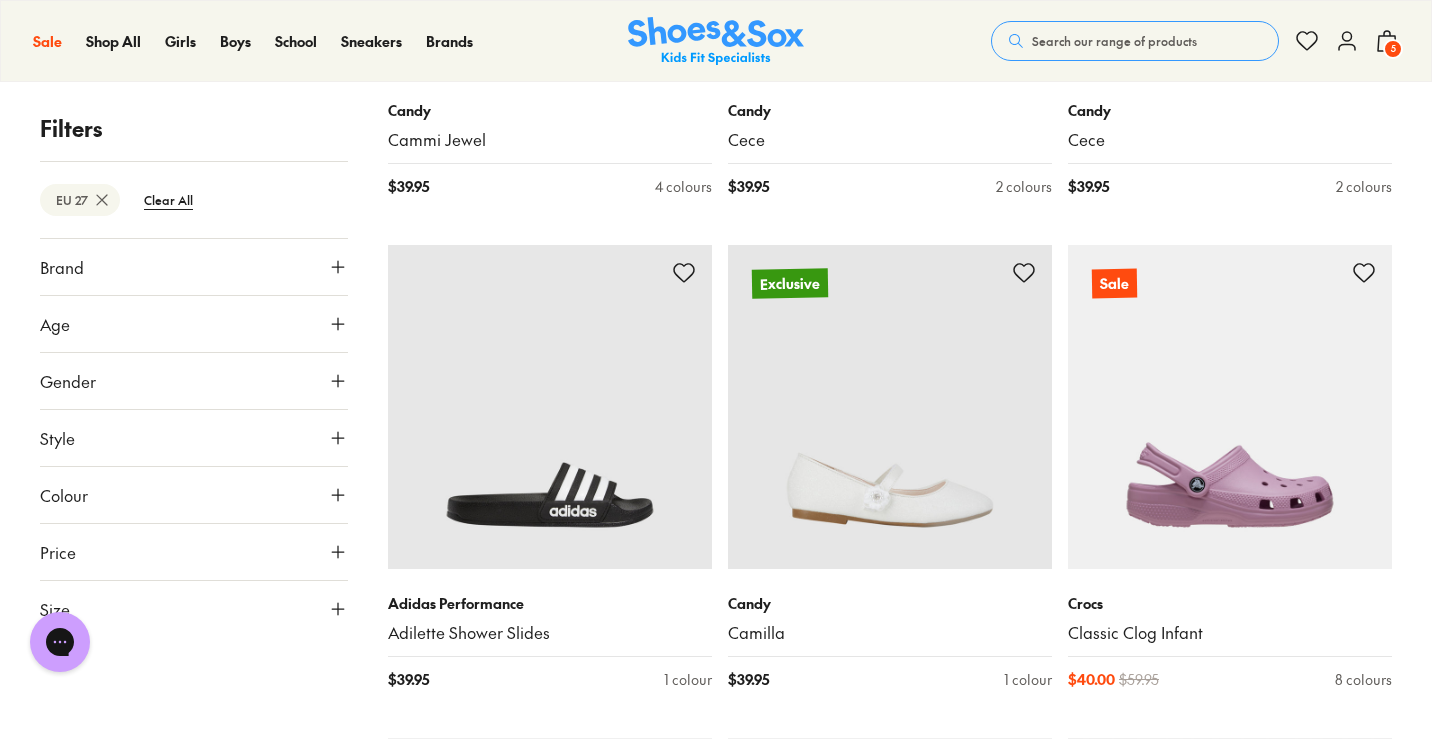 scroll, scrollTop: 6616, scrollLeft: 0, axis: vertical 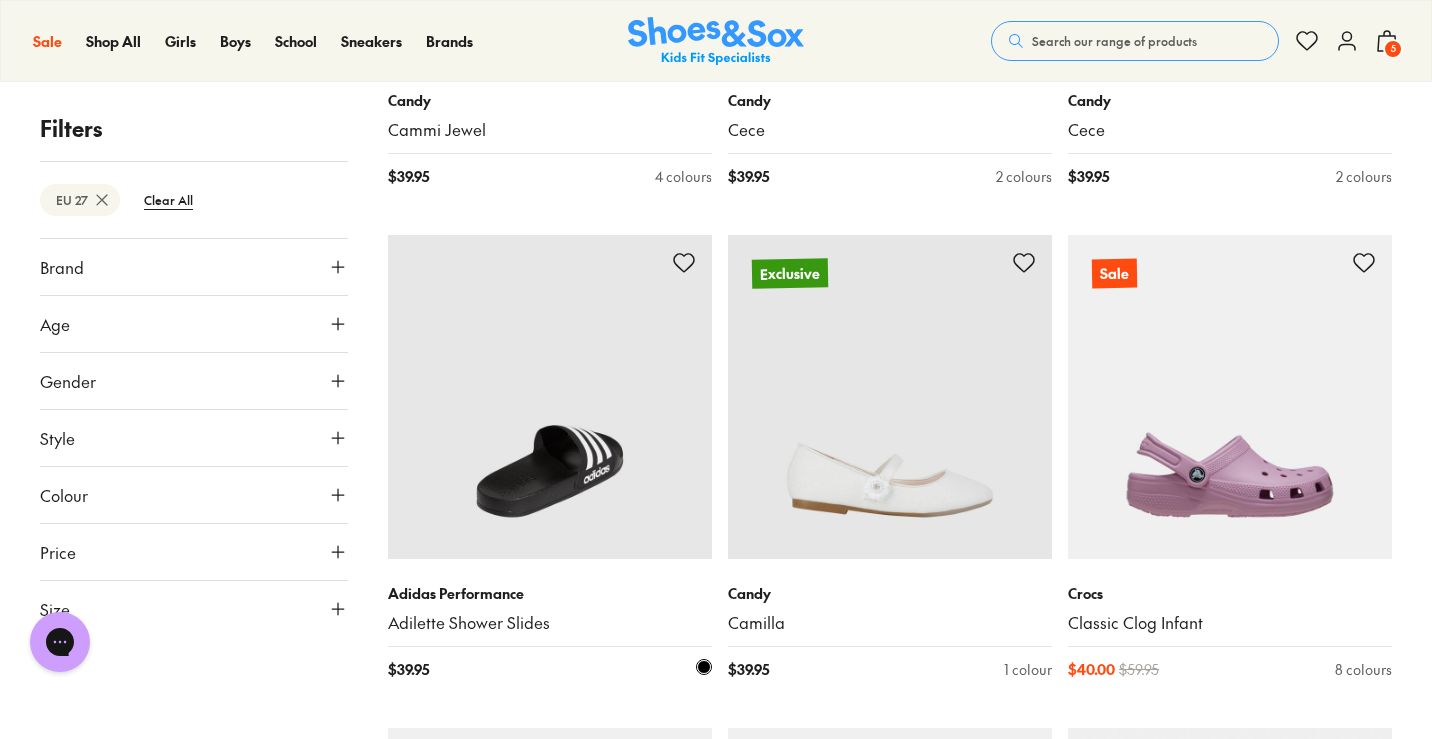 click at bounding box center (550, 397) 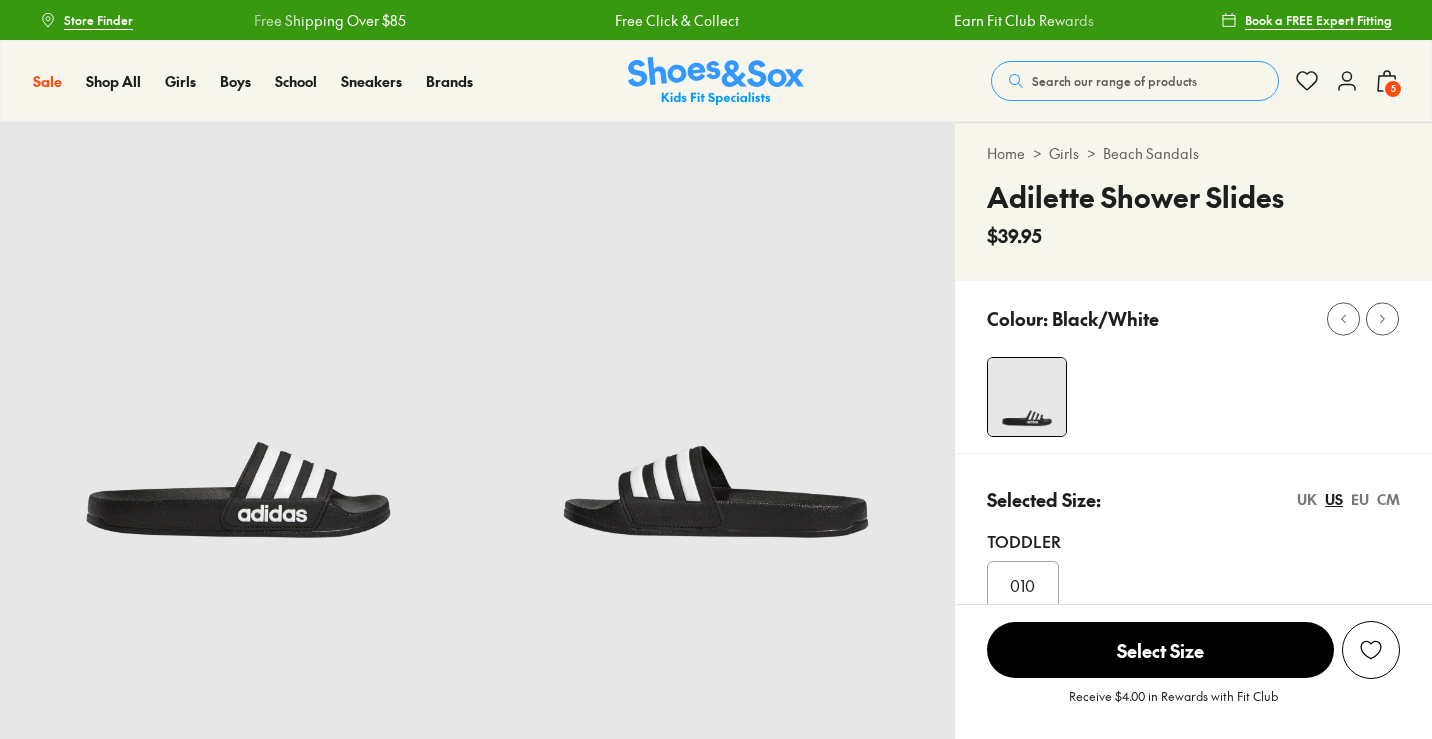 scroll, scrollTop: 0, scrollLeft: 0, axis: both 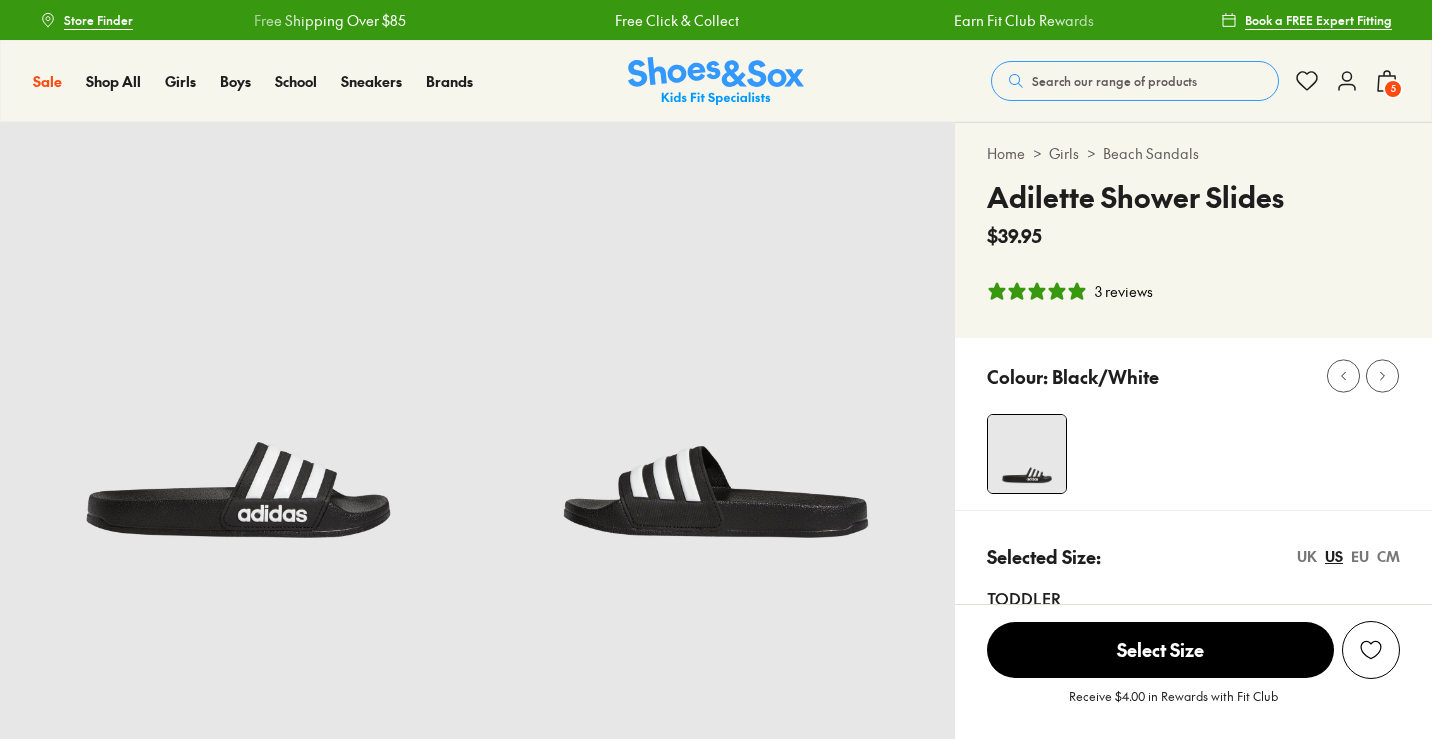 select on "*" 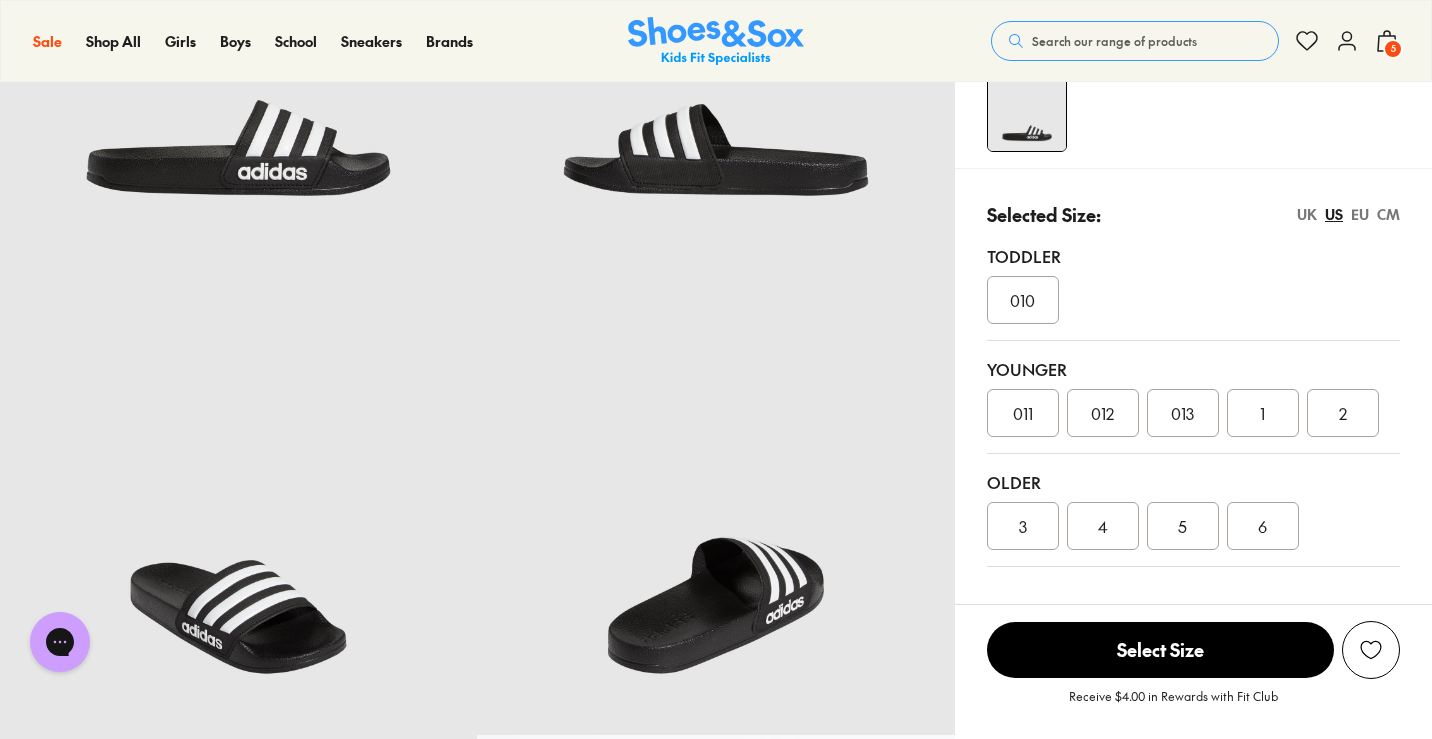 scroll, scrollTop: 343, scrollLeft: 0, axis: vertical 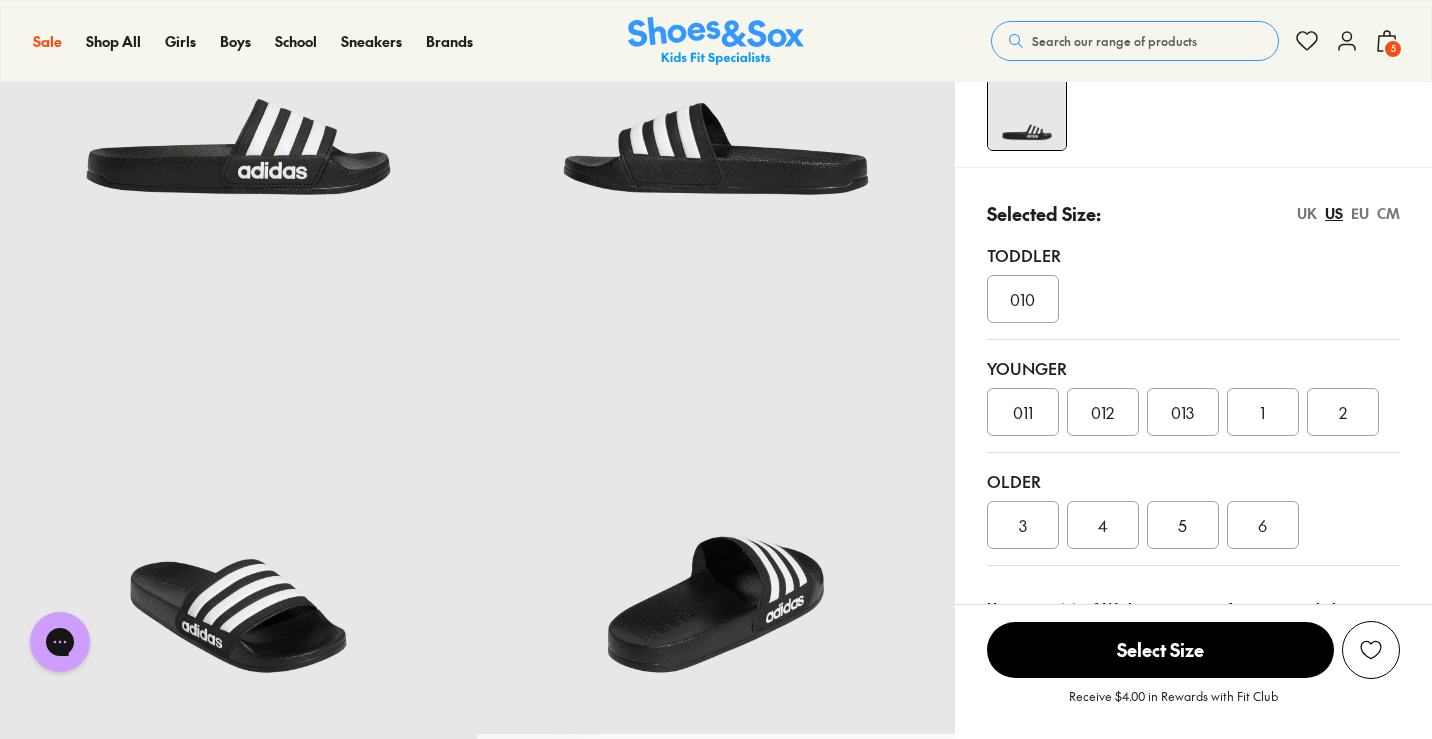 click on "3" at bounding box center (1023, 525) 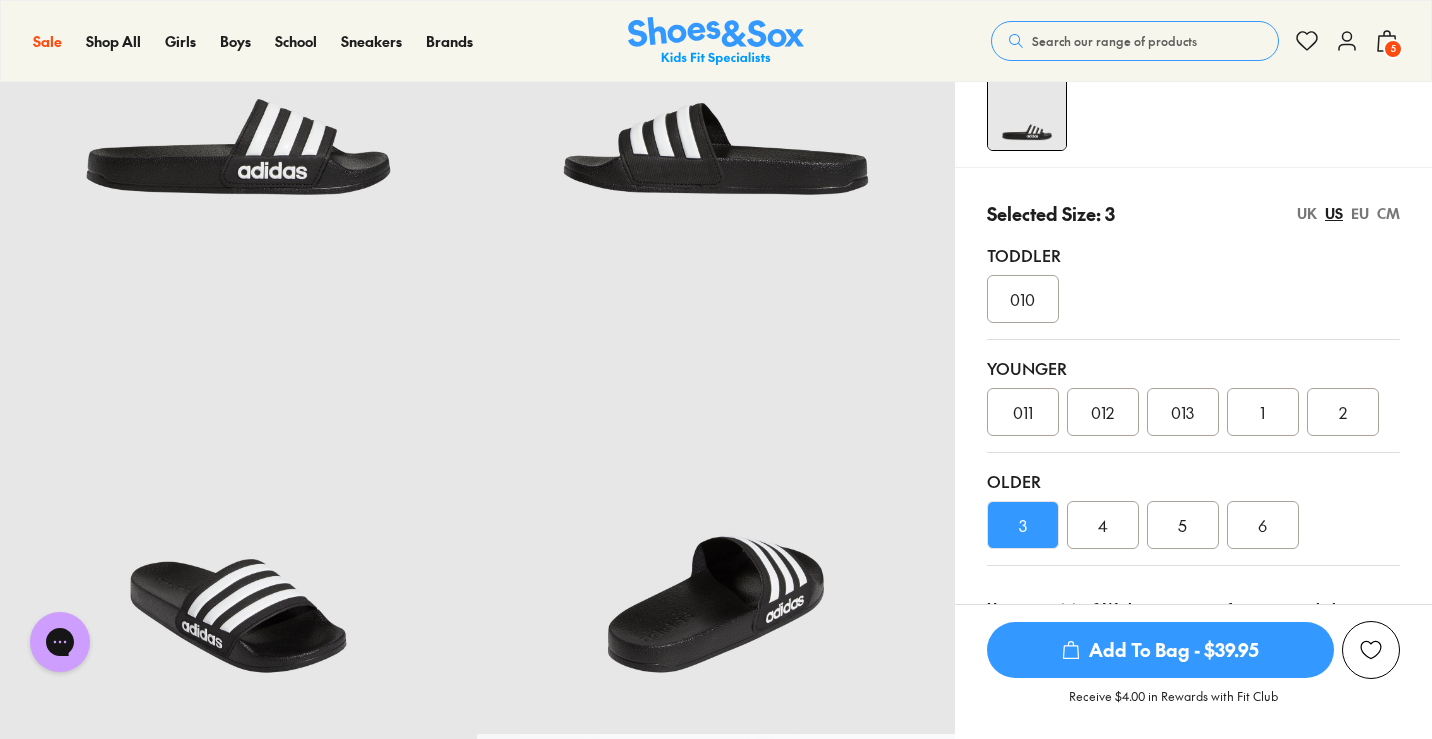 click on "Add To Bag - $39.95" at bounding box center [1160, 650] 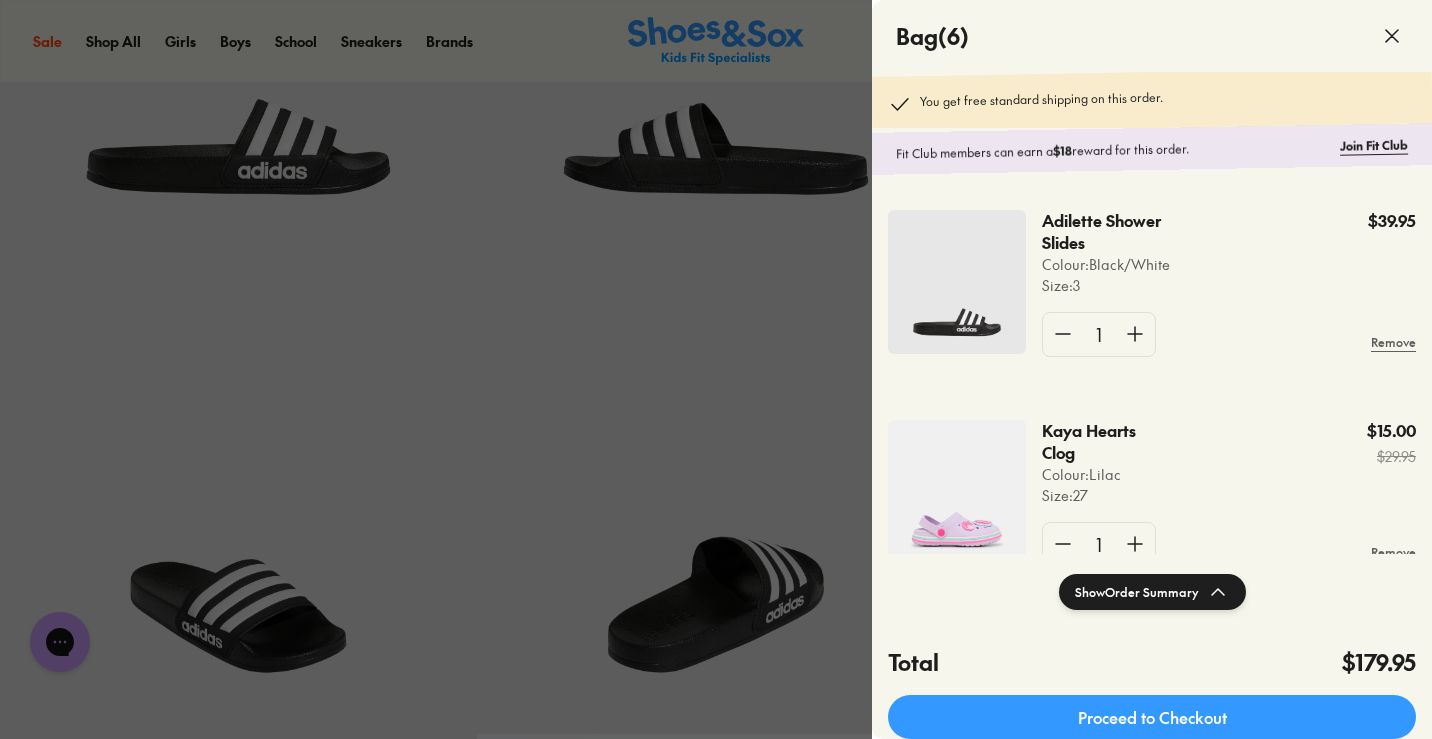 click 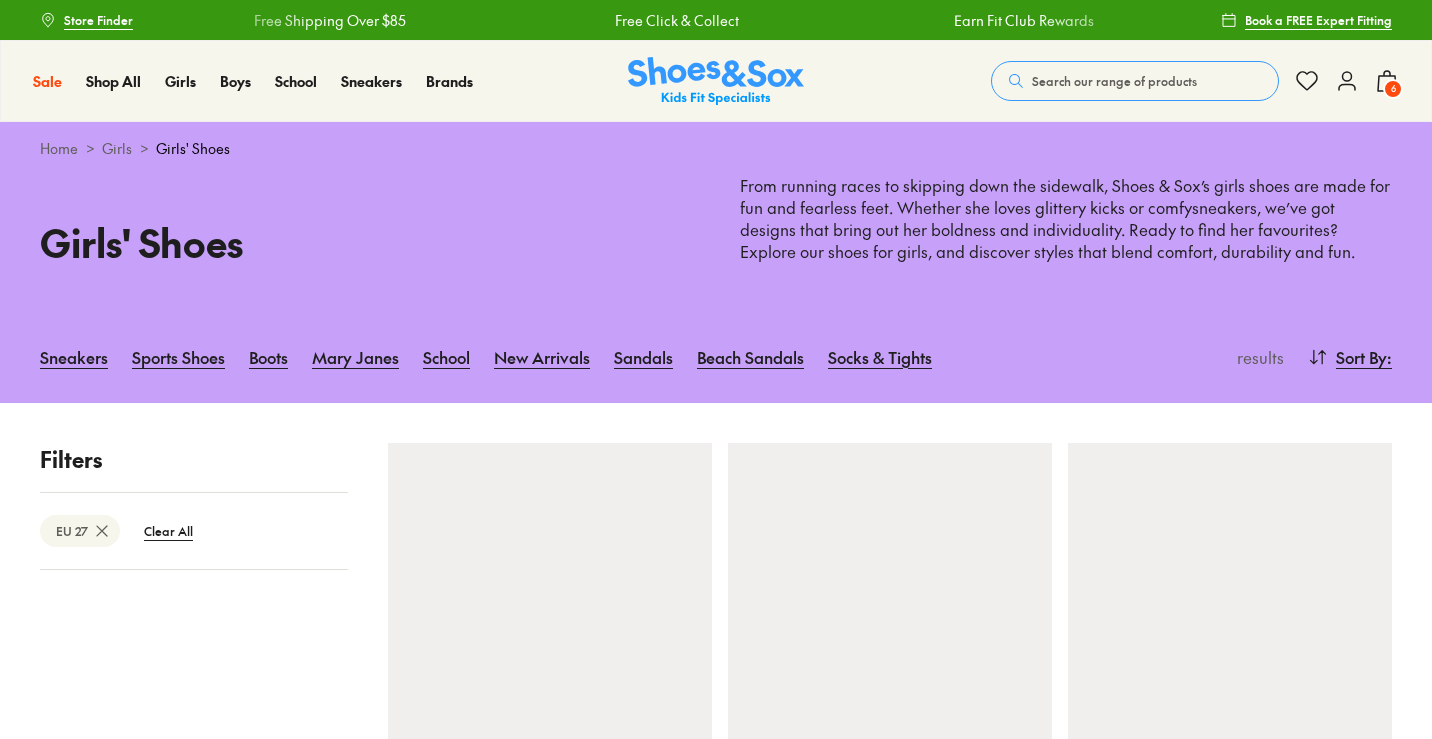 scroll, scrollTop: 0, scrollLeft: 0, axis: both 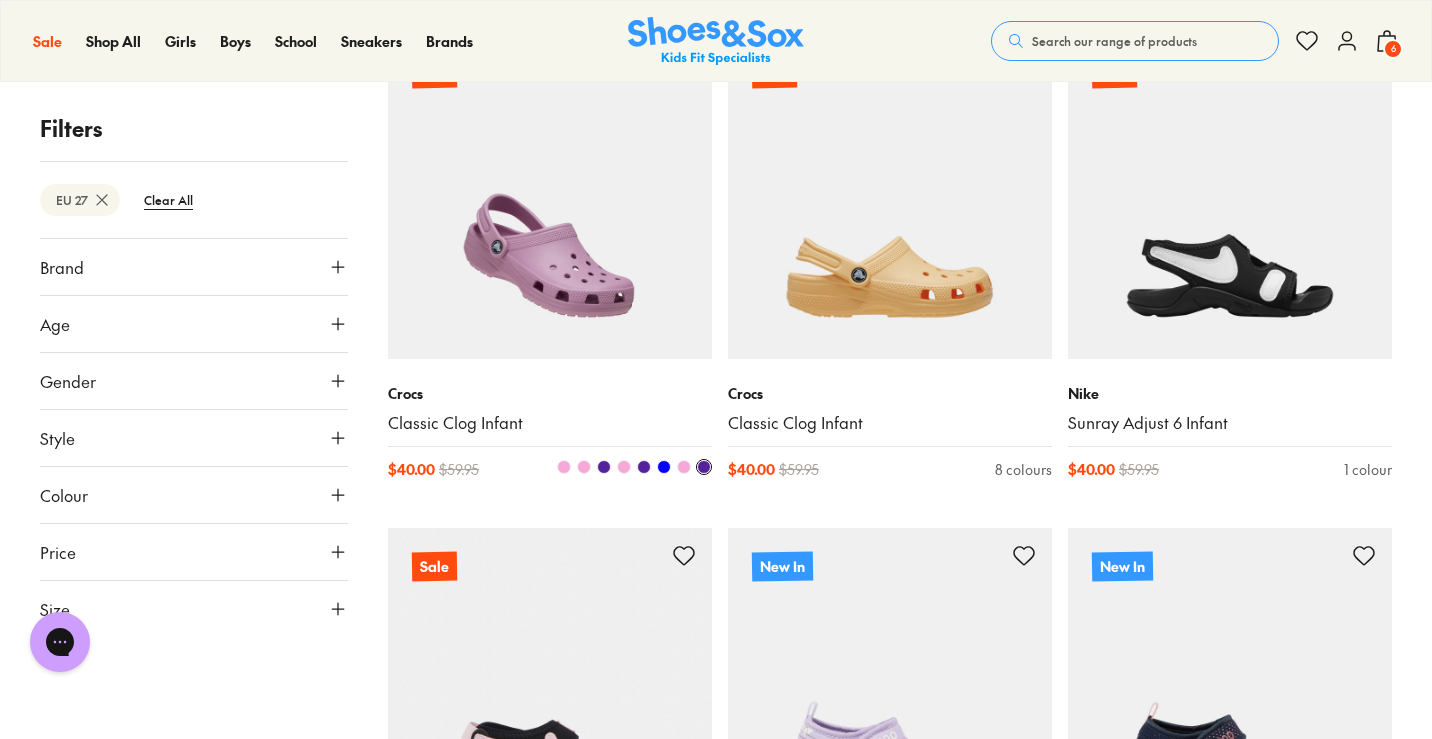 click at bounding box center (550, 197) 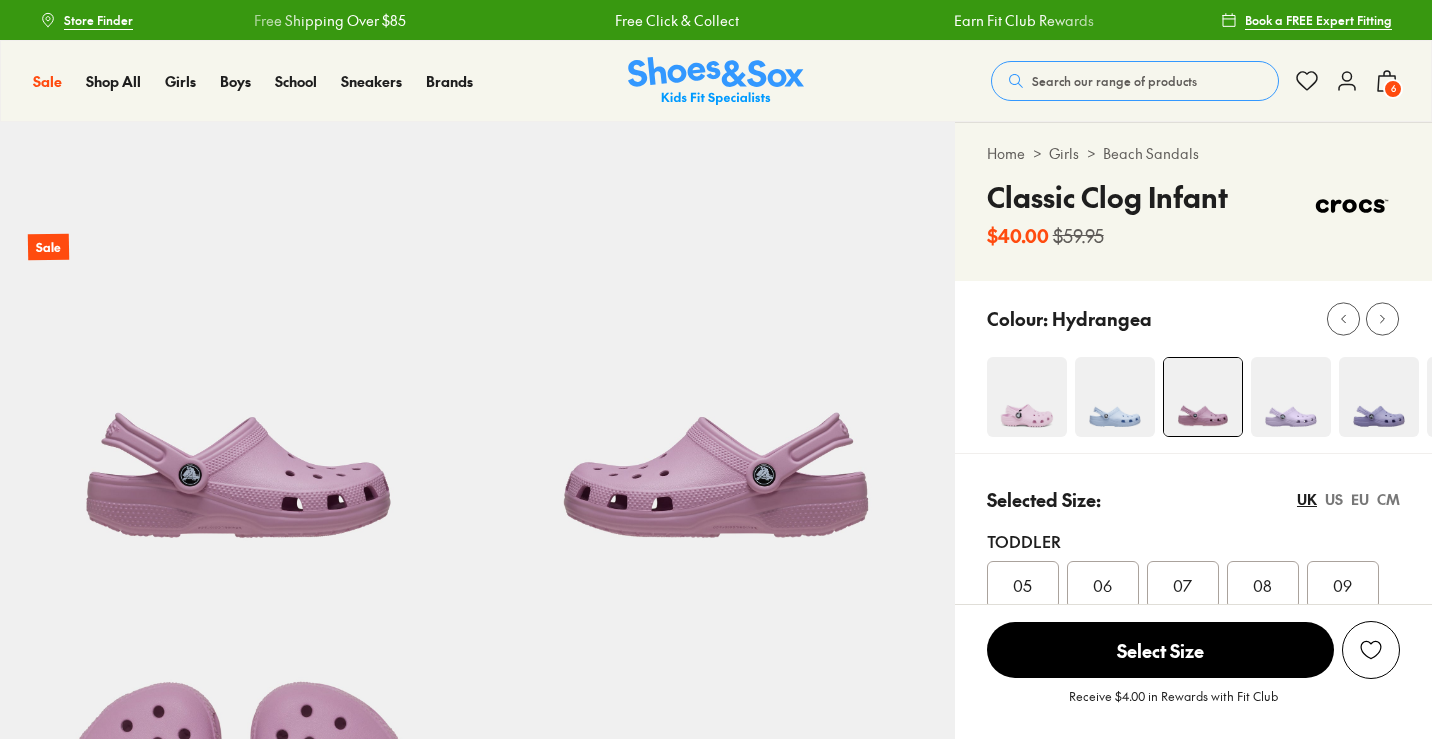 scroll, scrollTop: 0, scrollLeft: 0, axis: both 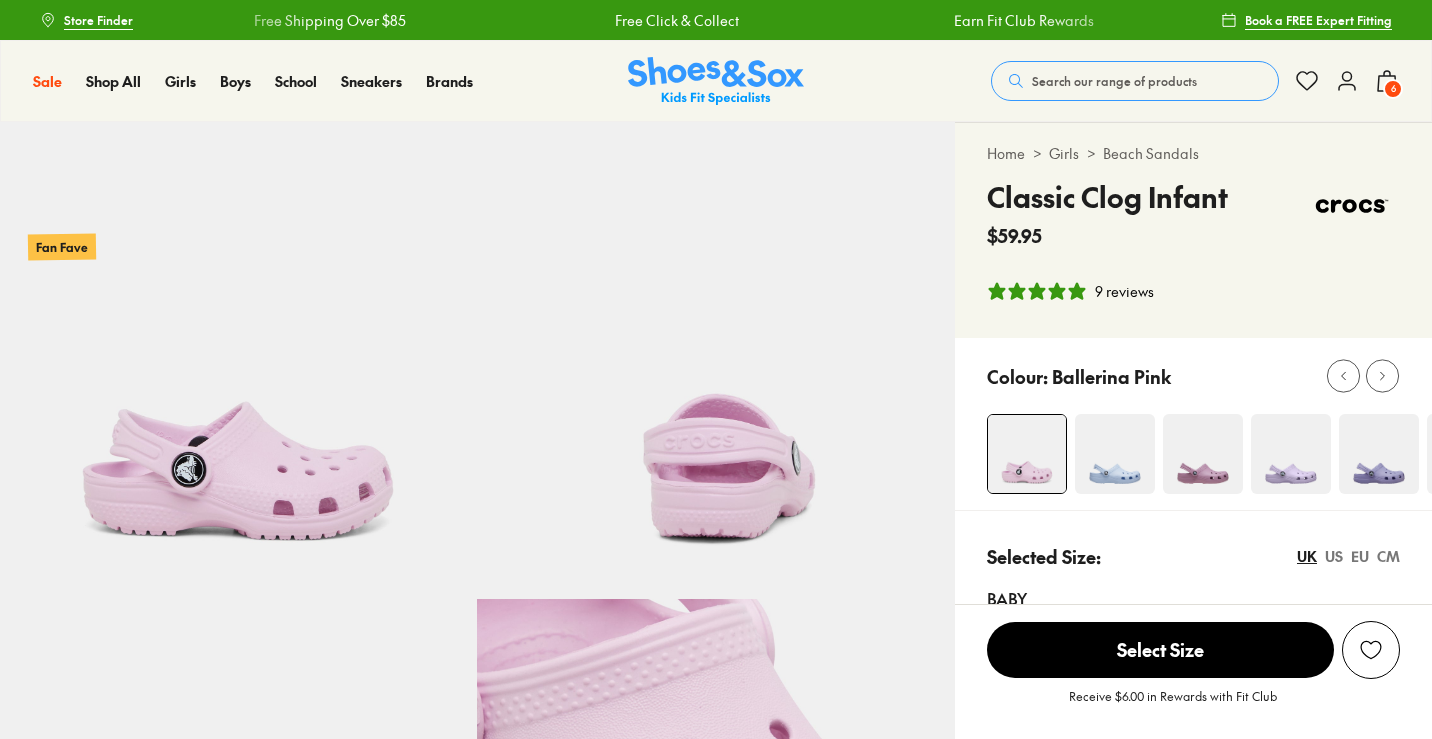select on "*" 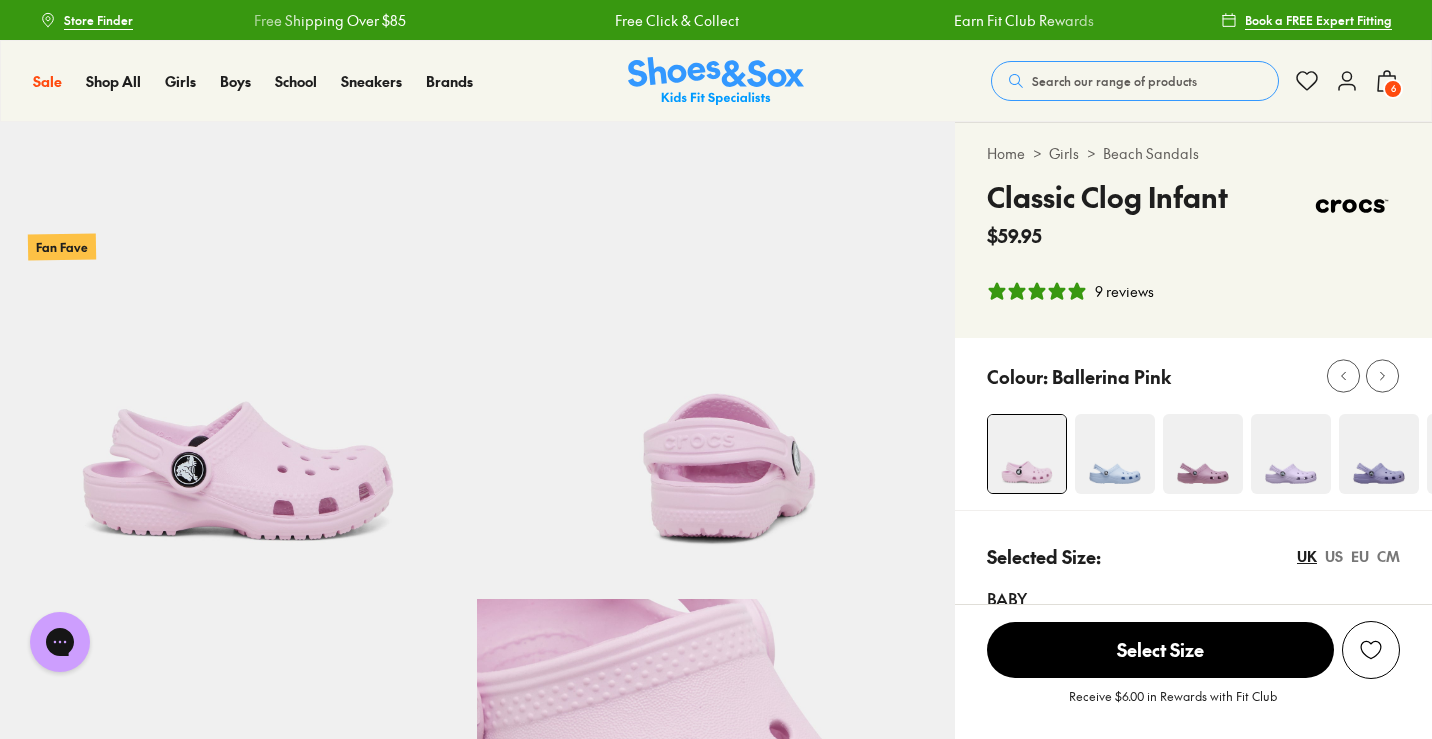 scroll, scrollTop: 0, scrollLeft: 0, axis: both 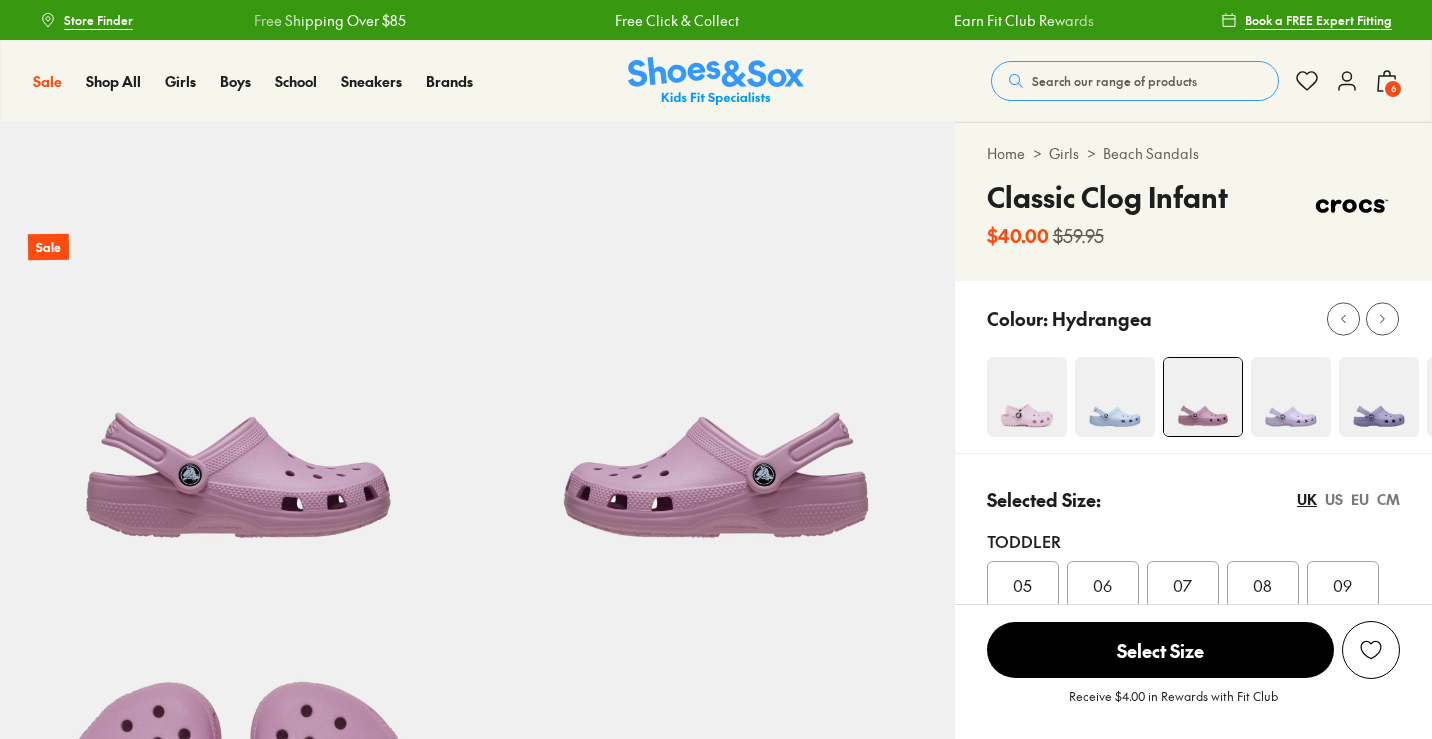 select on "*" 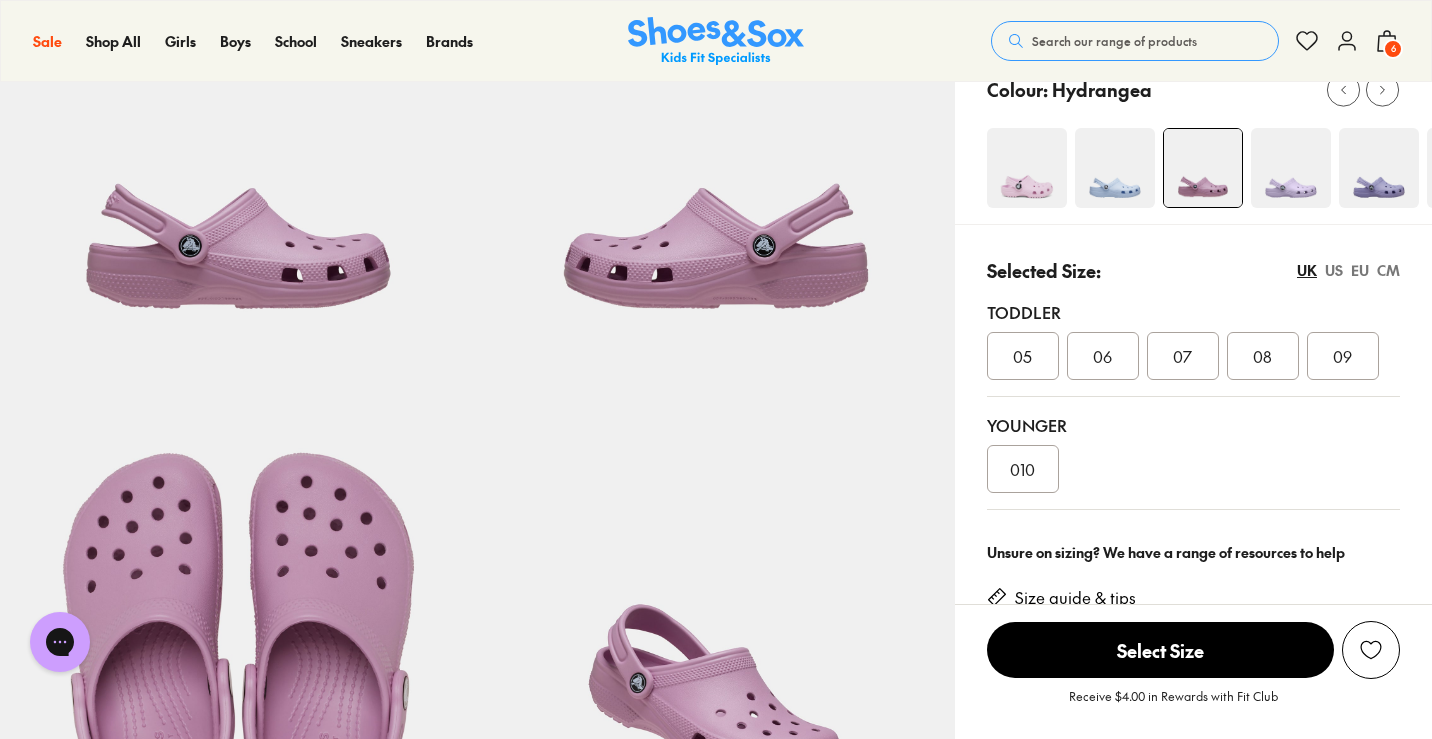 scroll, scrollTop: 231, scrollLeft: 0, axis: vertical 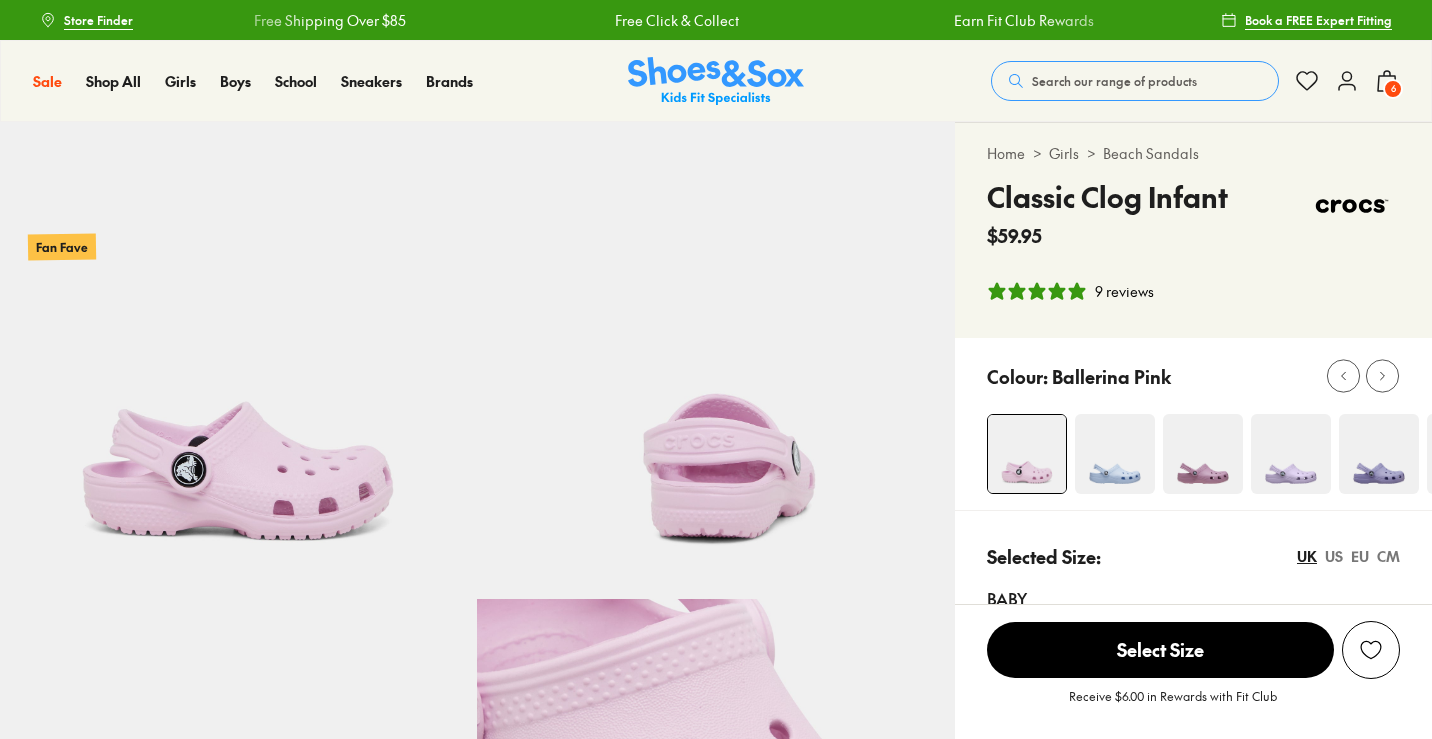 select on "*" 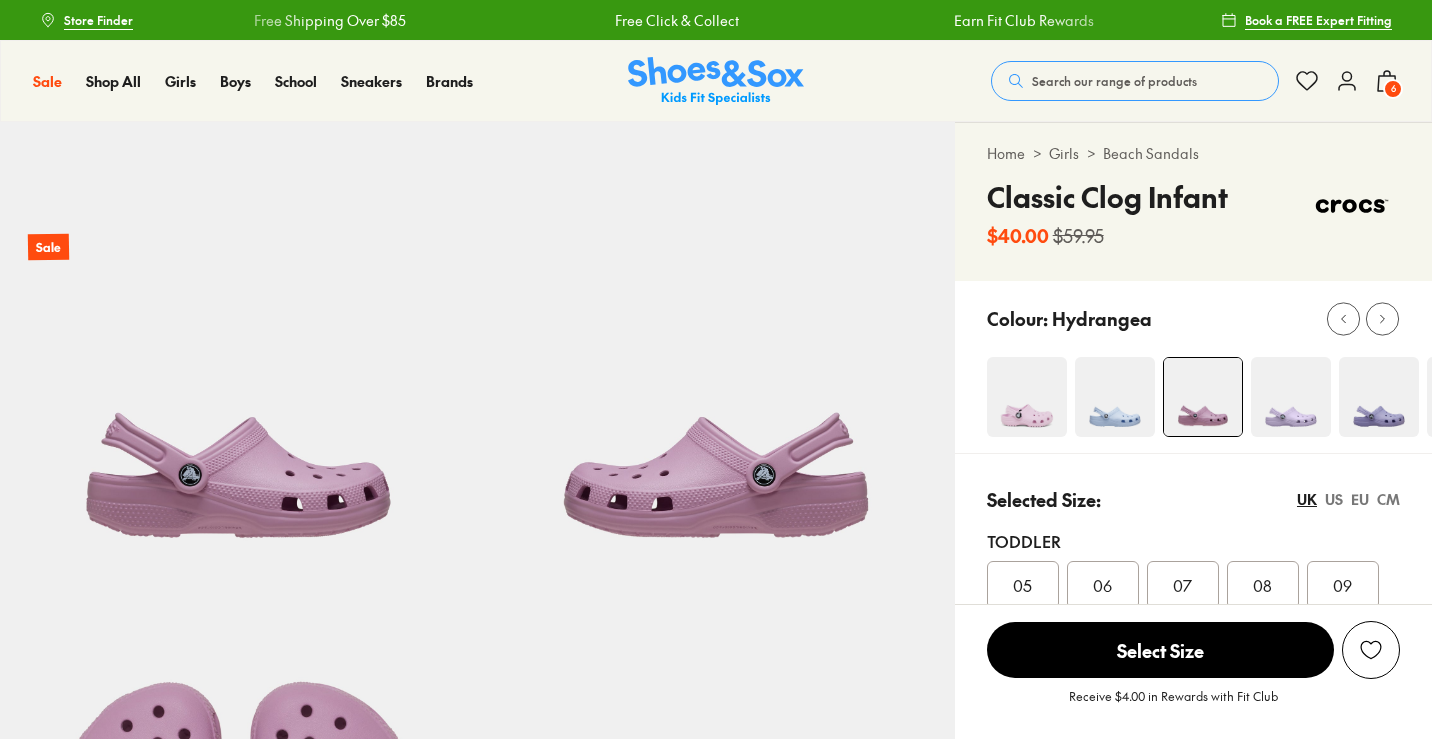 scroll, scrollTop: 0, scrollLeft: 0, axis: both 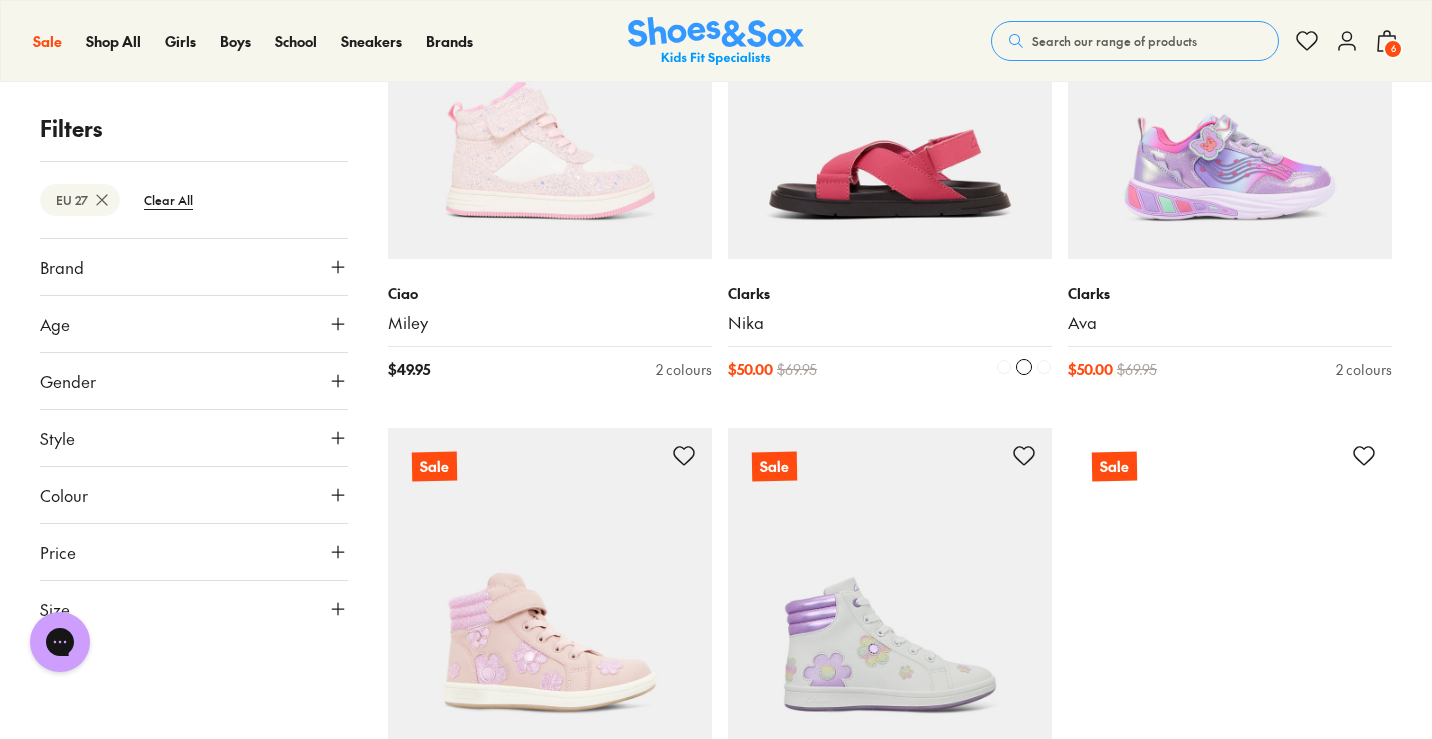 type on "***" 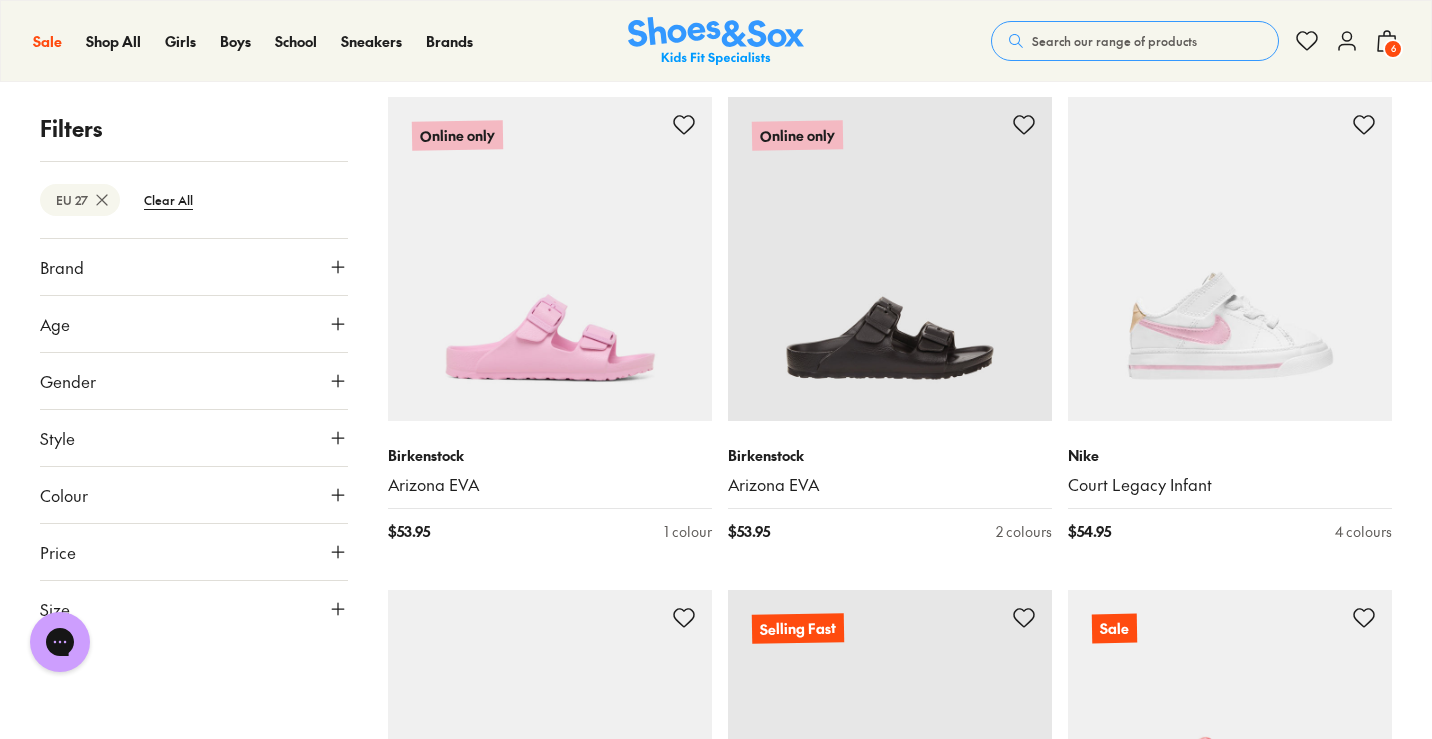 scroll, scrollTop: 8845, scrollLeft: 0, axis: vertical 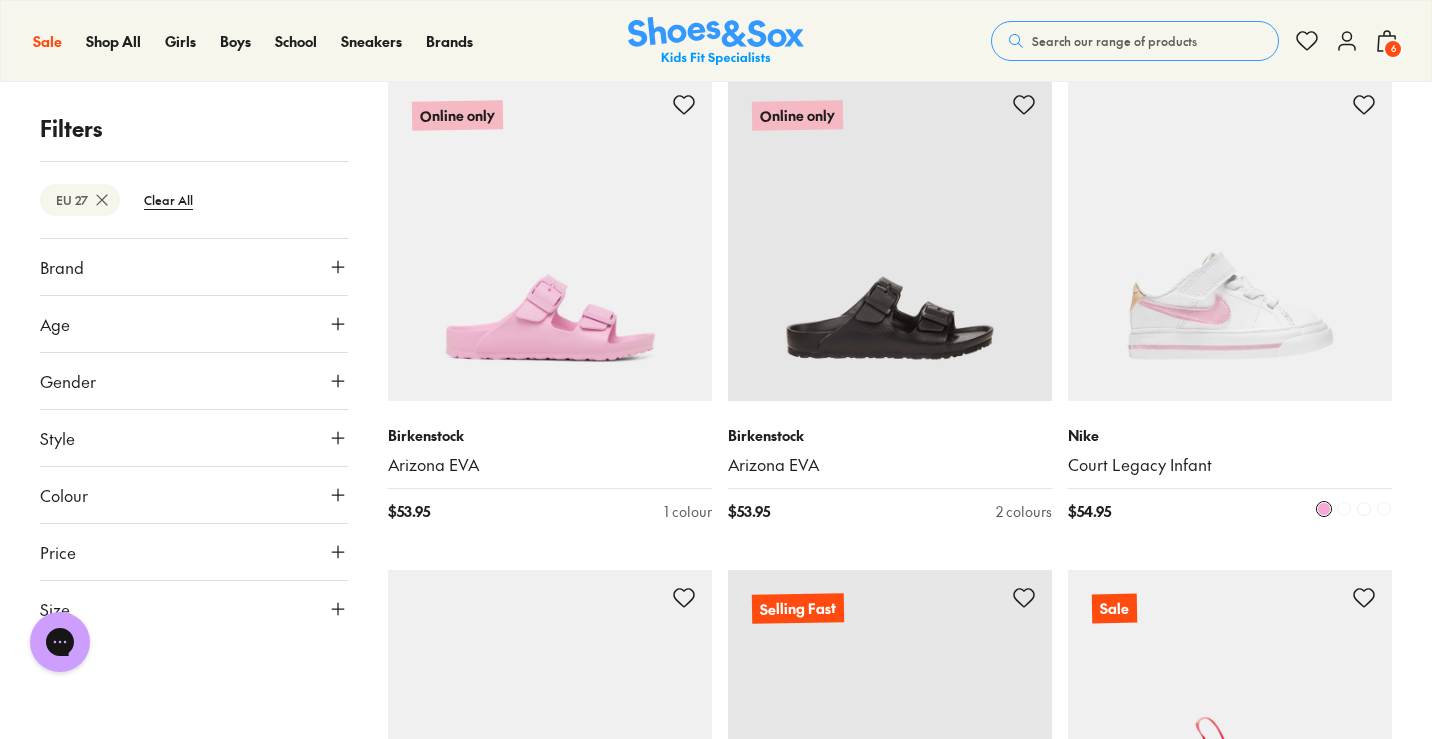 click at bounding box center (1230, 239) 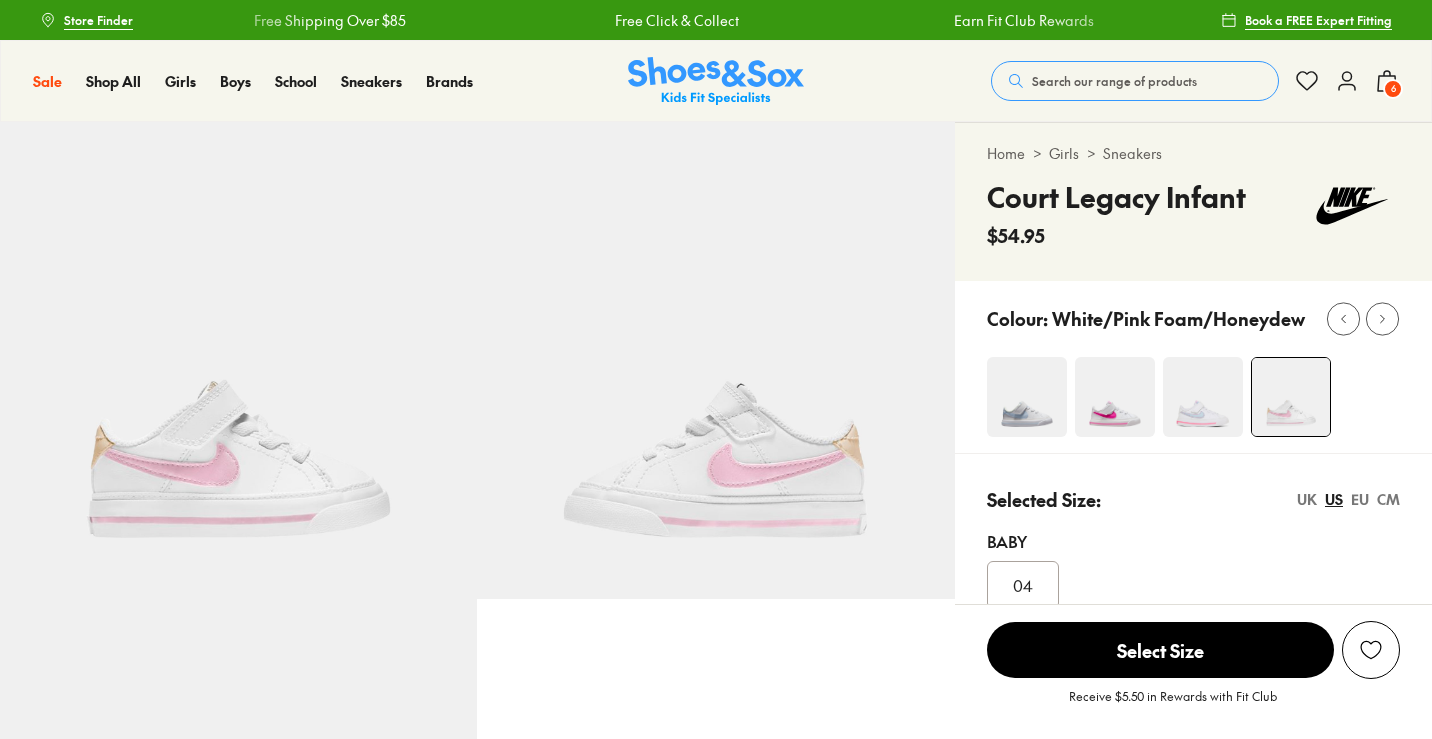 scroll, scrollTop: 0, scrollLeft: 0, axis: both 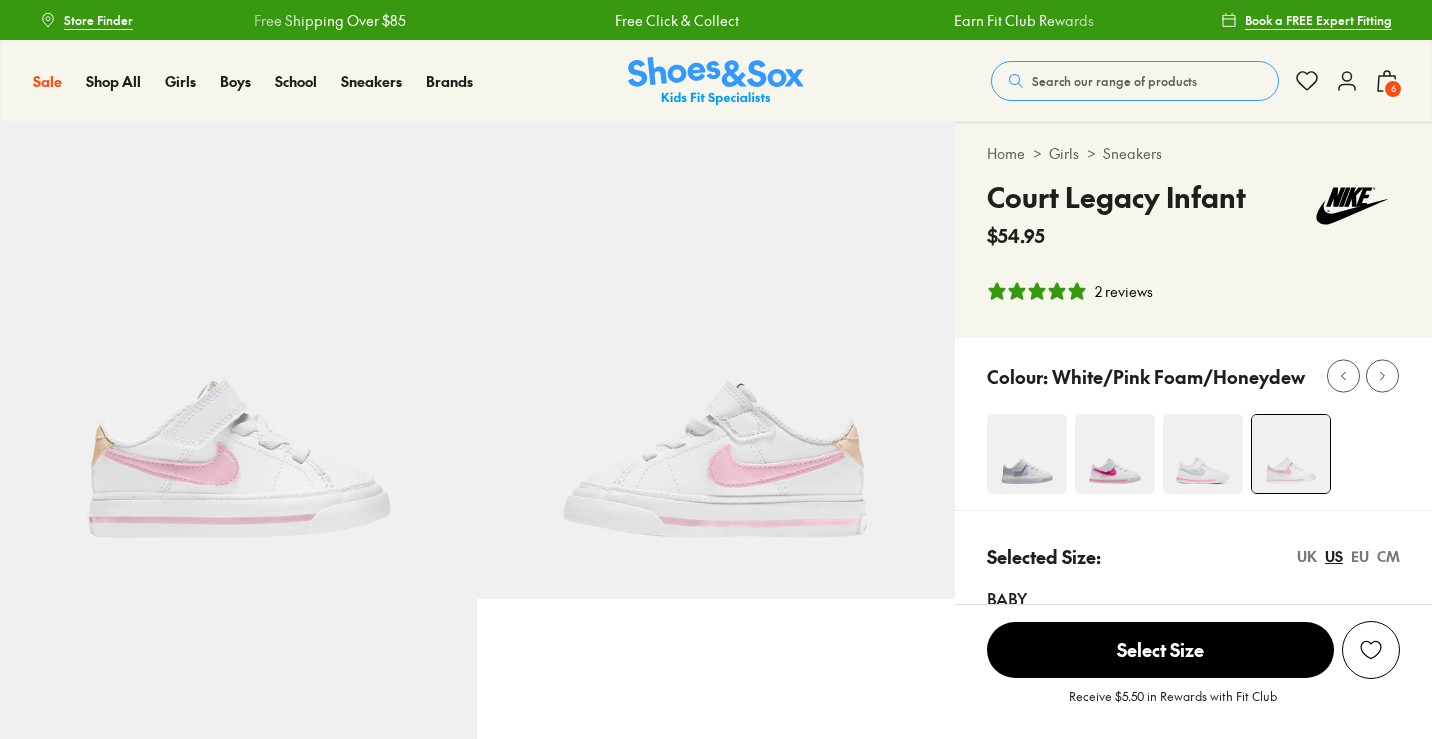 select on "*" 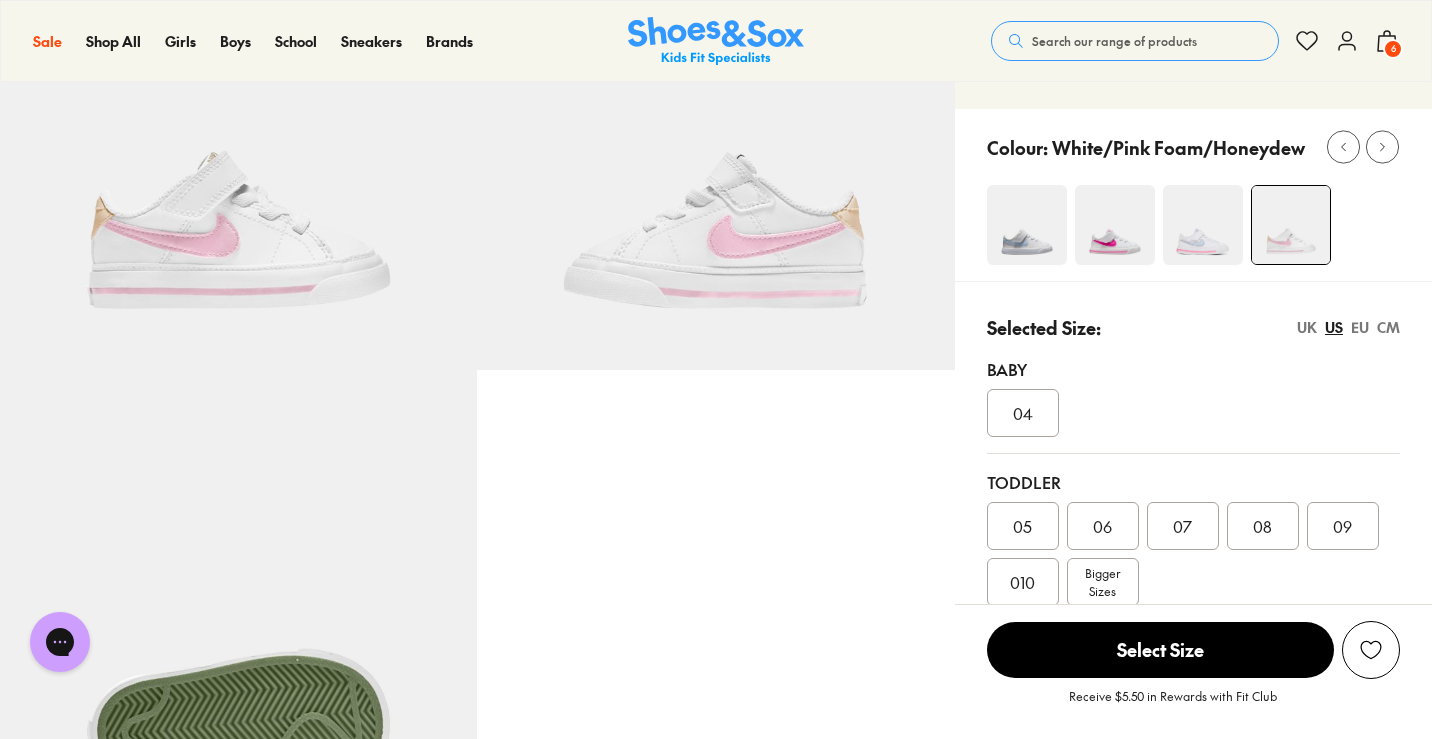 scroll, scrollTop: 242, scrollLeft: 0, axis: vertical 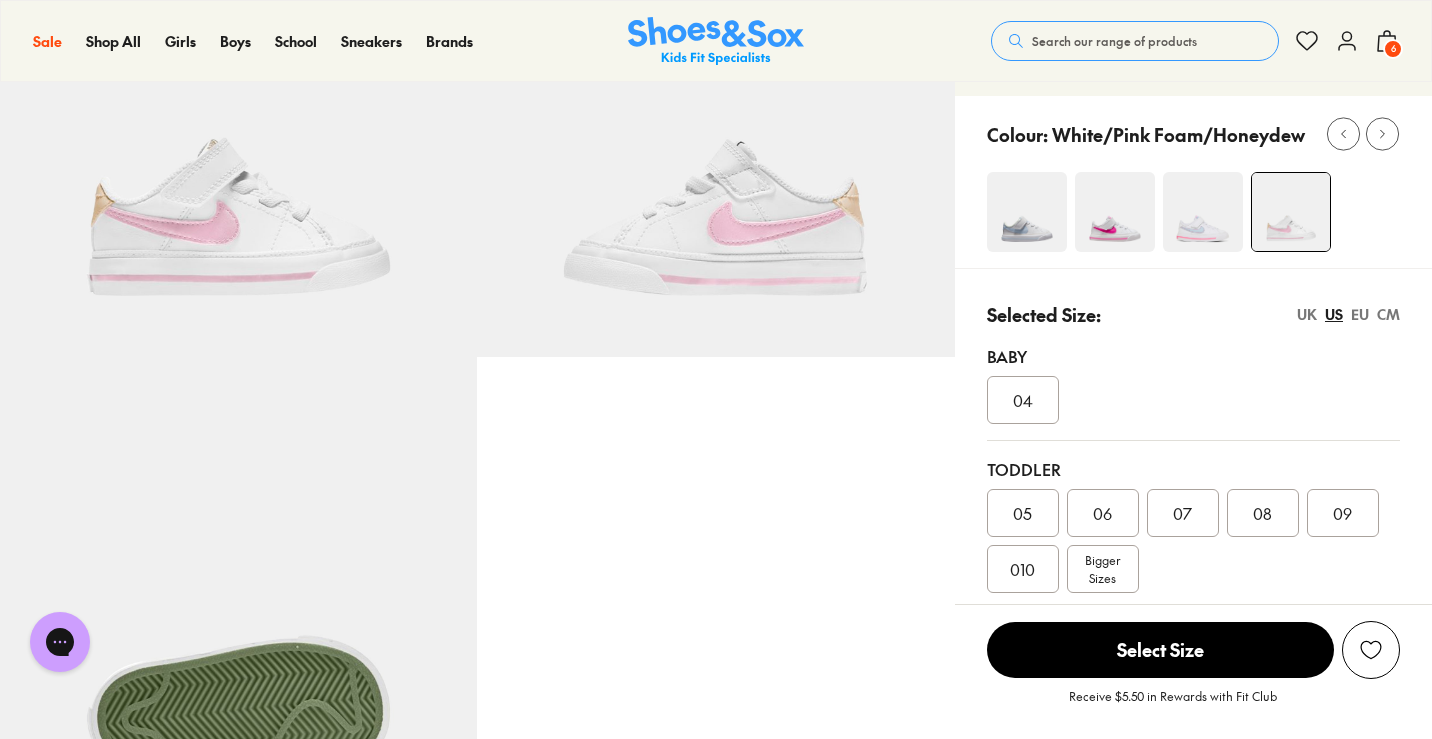 click on "EU" at bounding box center (1360, 314) 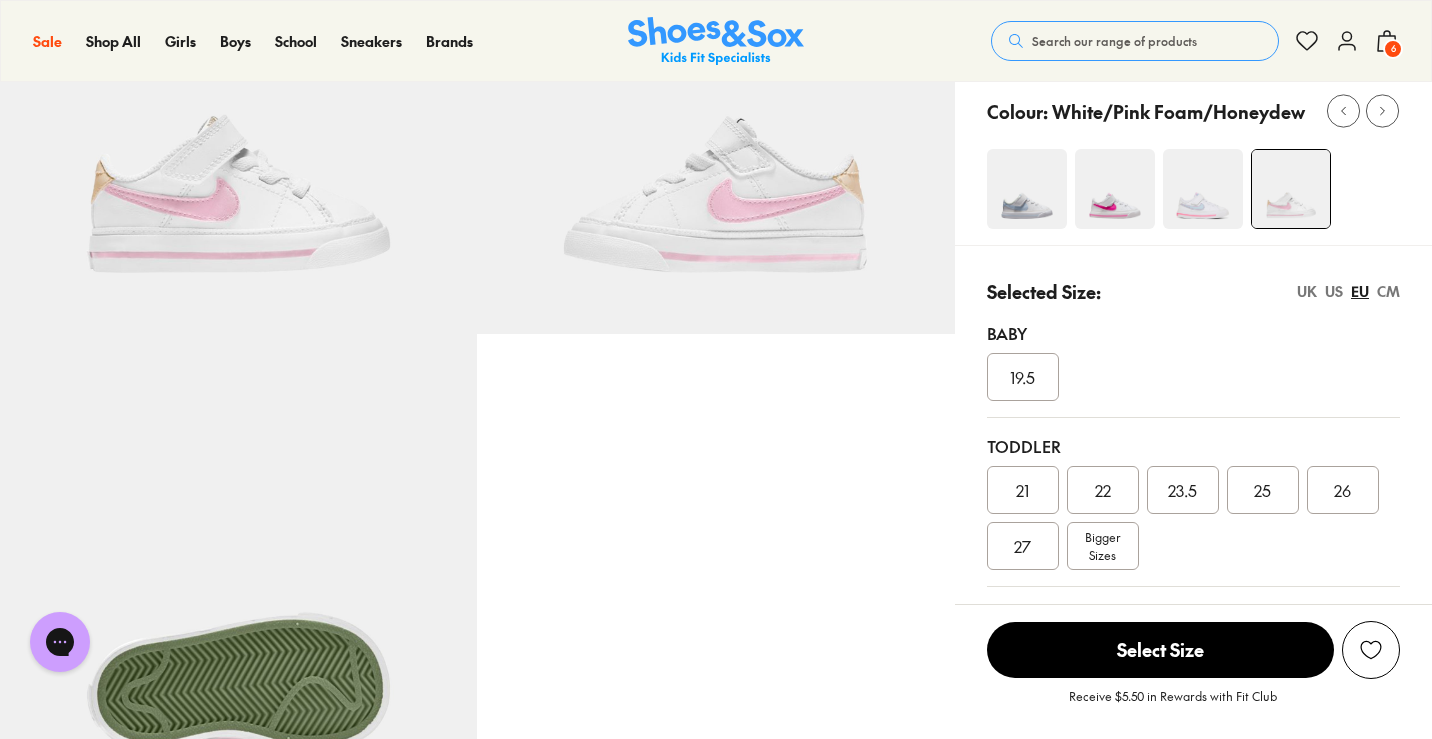 scroll, scrollTop: 324, scrollLeft: 0, axis: vertical 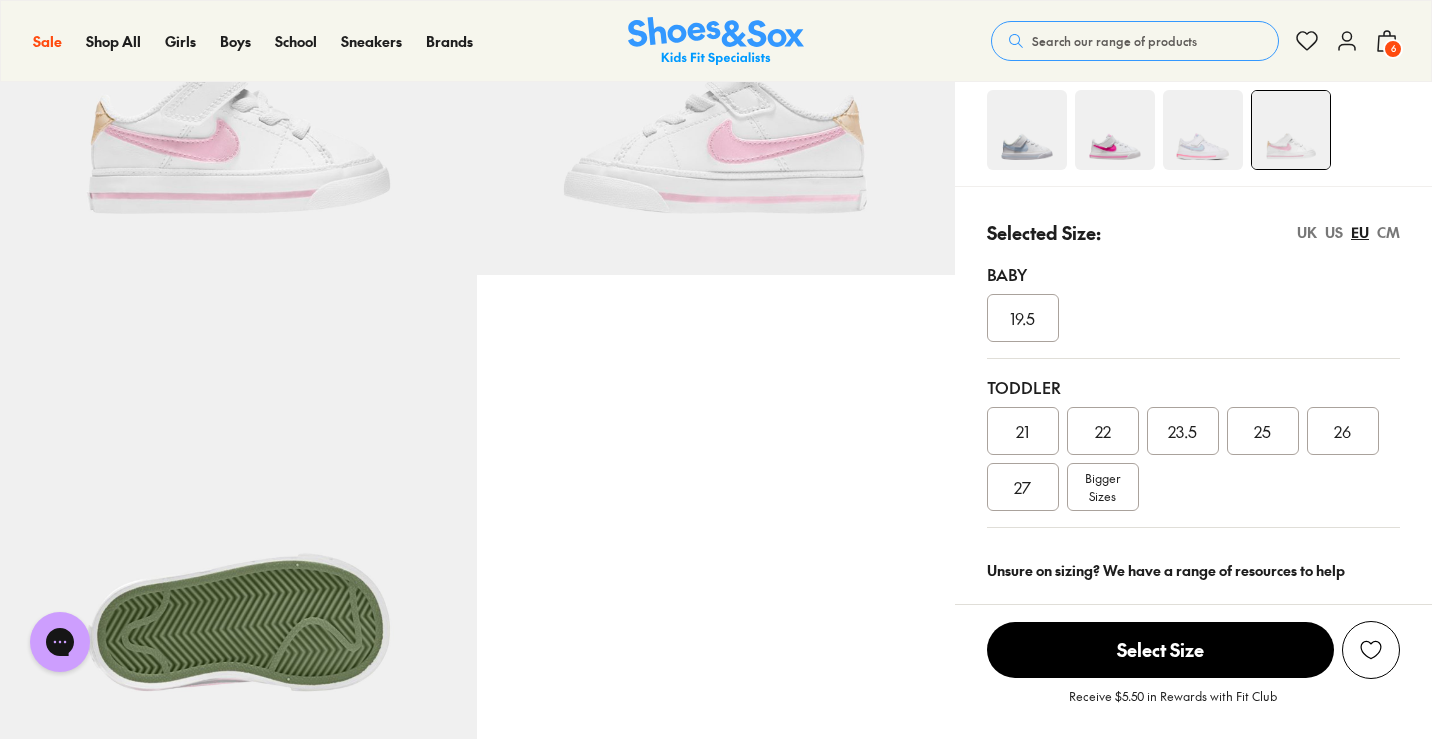 click on "27" at bounding box center [1022, 487] 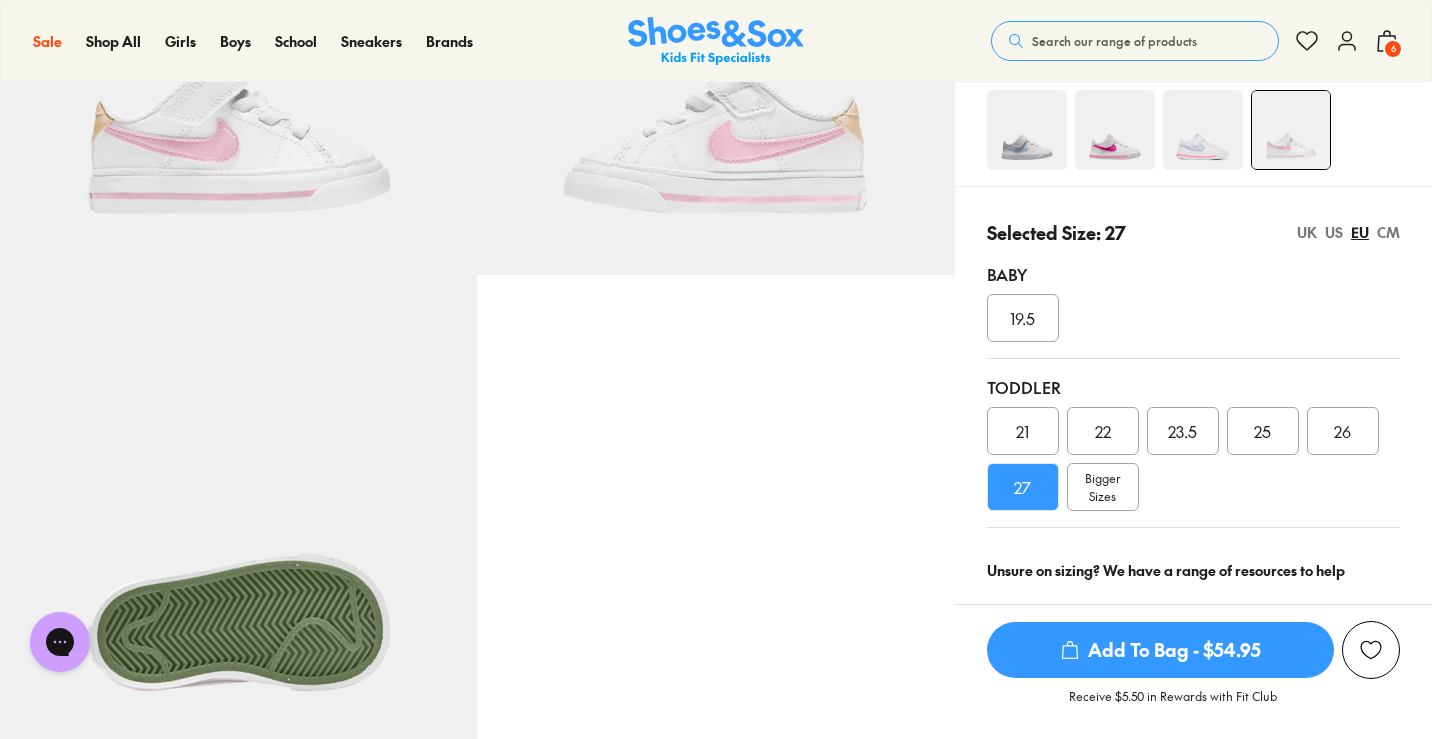 click on "Add To Bag - $54.95" at bounding box center (1160, 650) 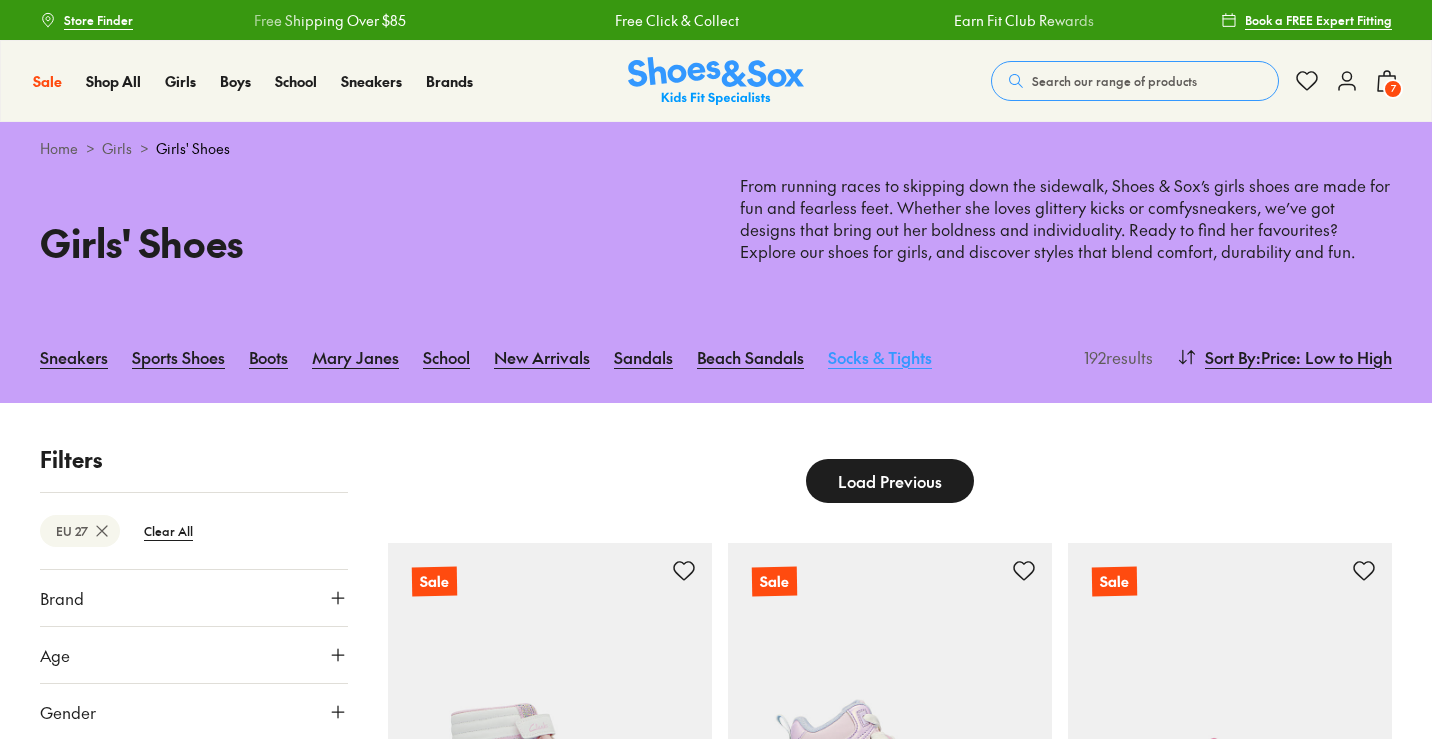 scroll, scrollTop: 3759, scrollLeft: 0, axis: vertical 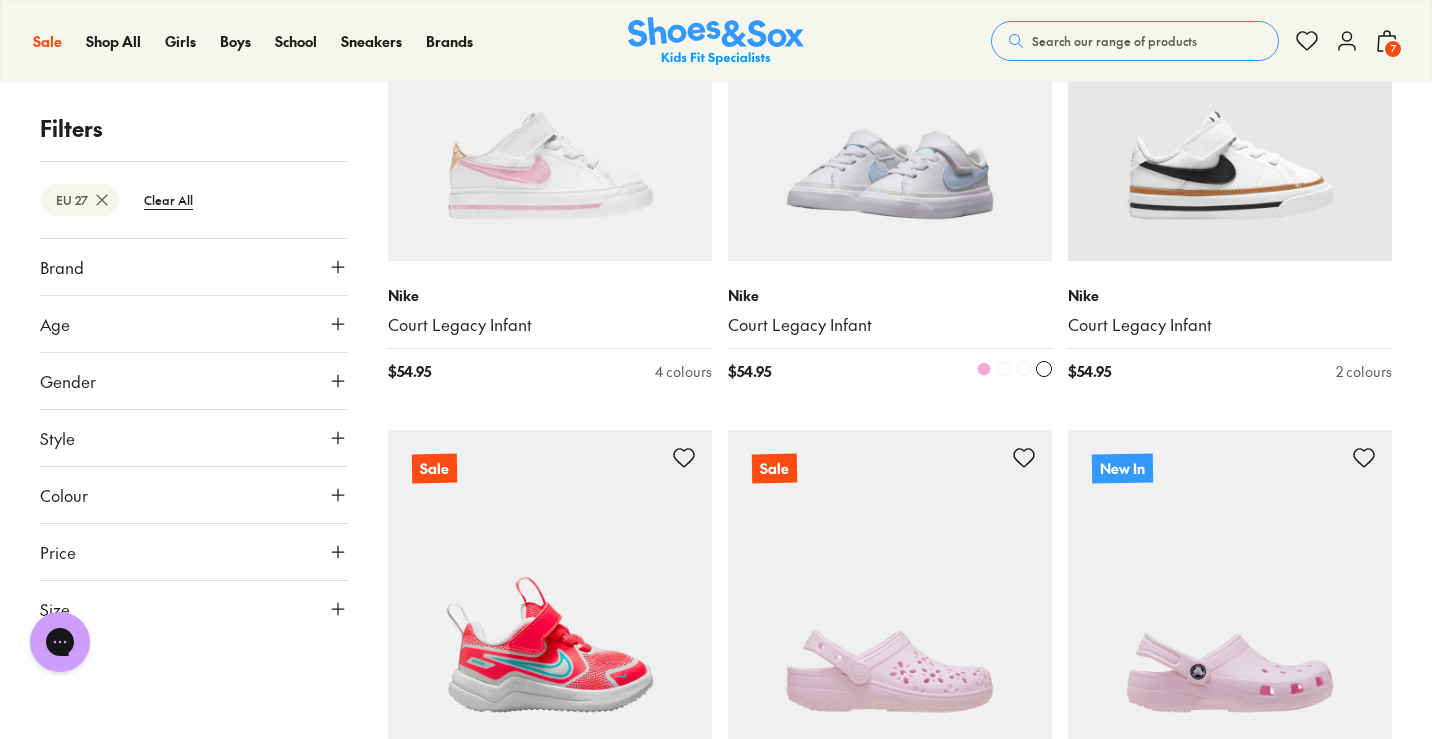 click at bounding box center (890, 99) 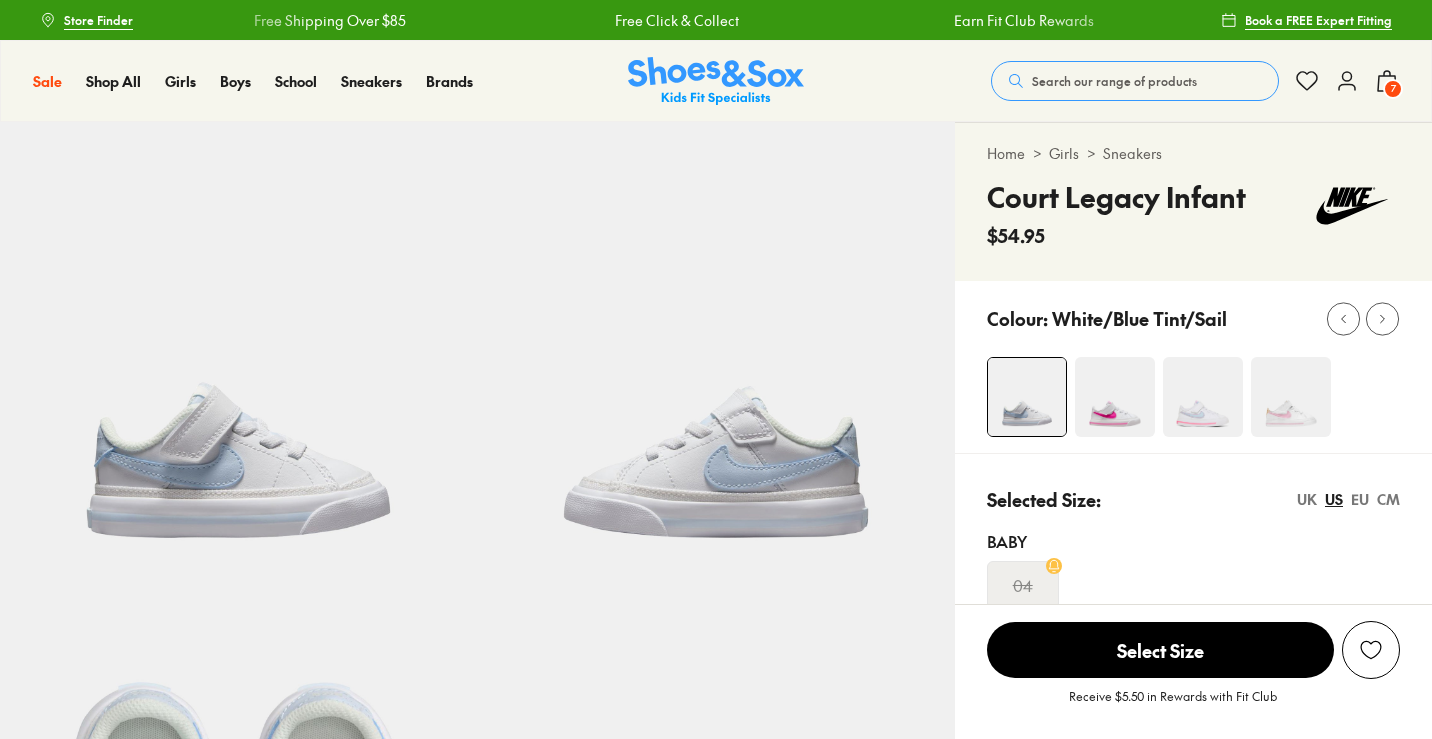 scroll, scrollTop: 0, scrollLeft: 0, axis: both 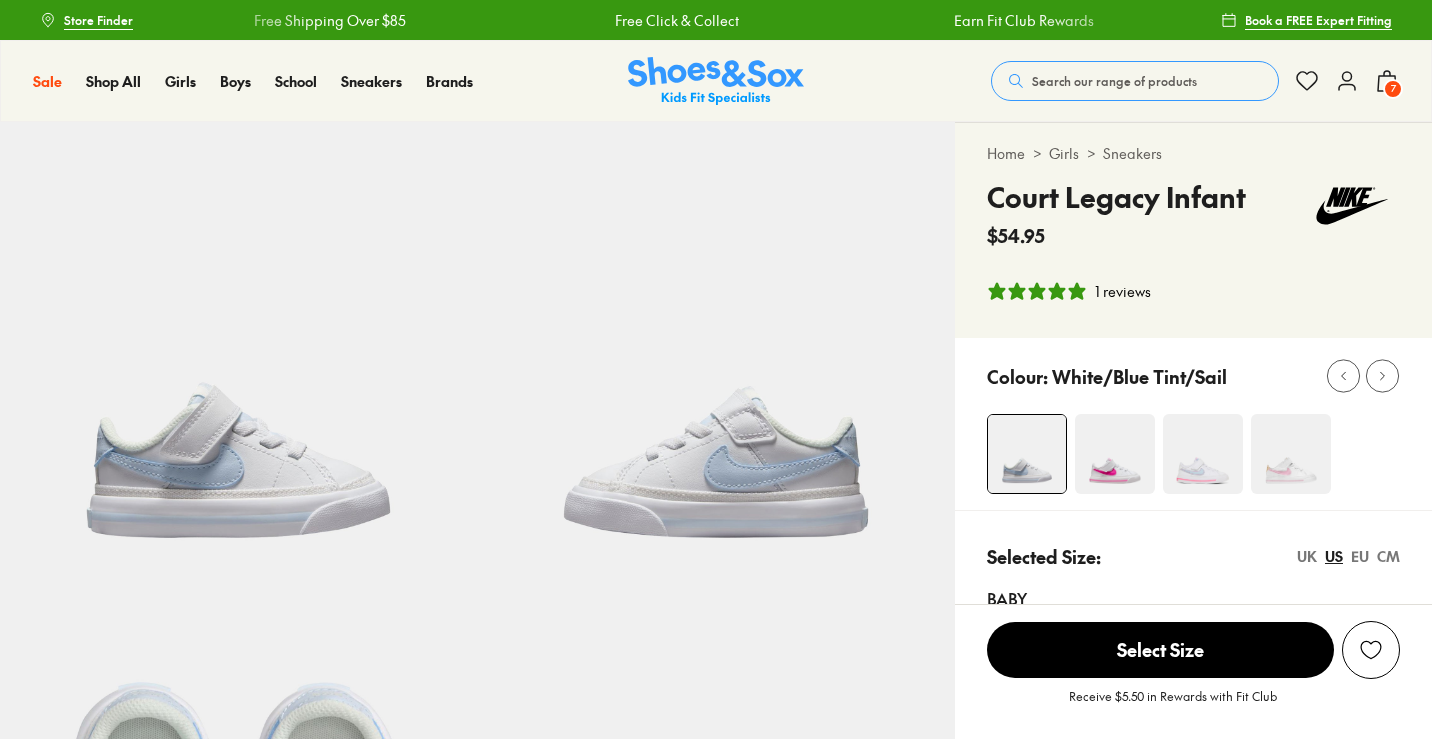 select on "*" 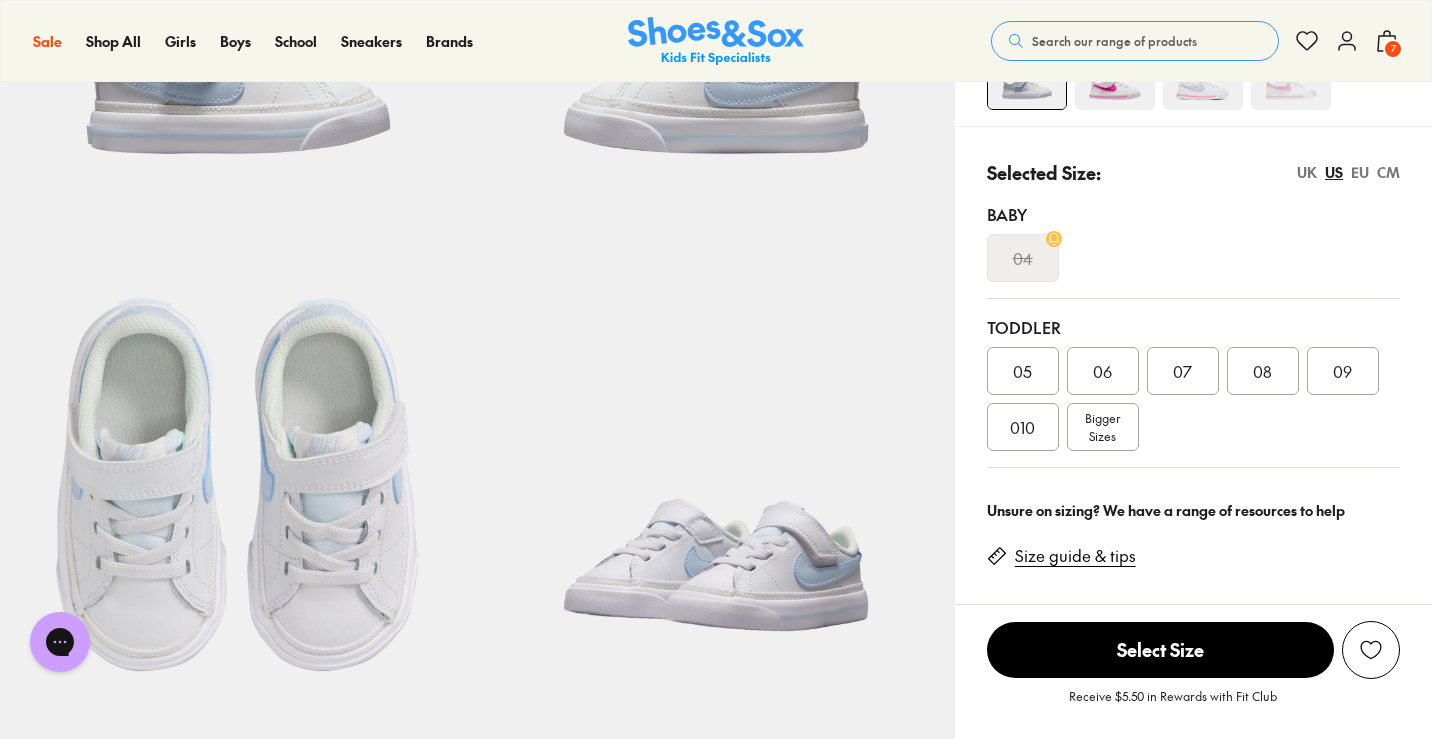 scroll, scrollTop: 378, scrollLeft: 0, axis: vertical 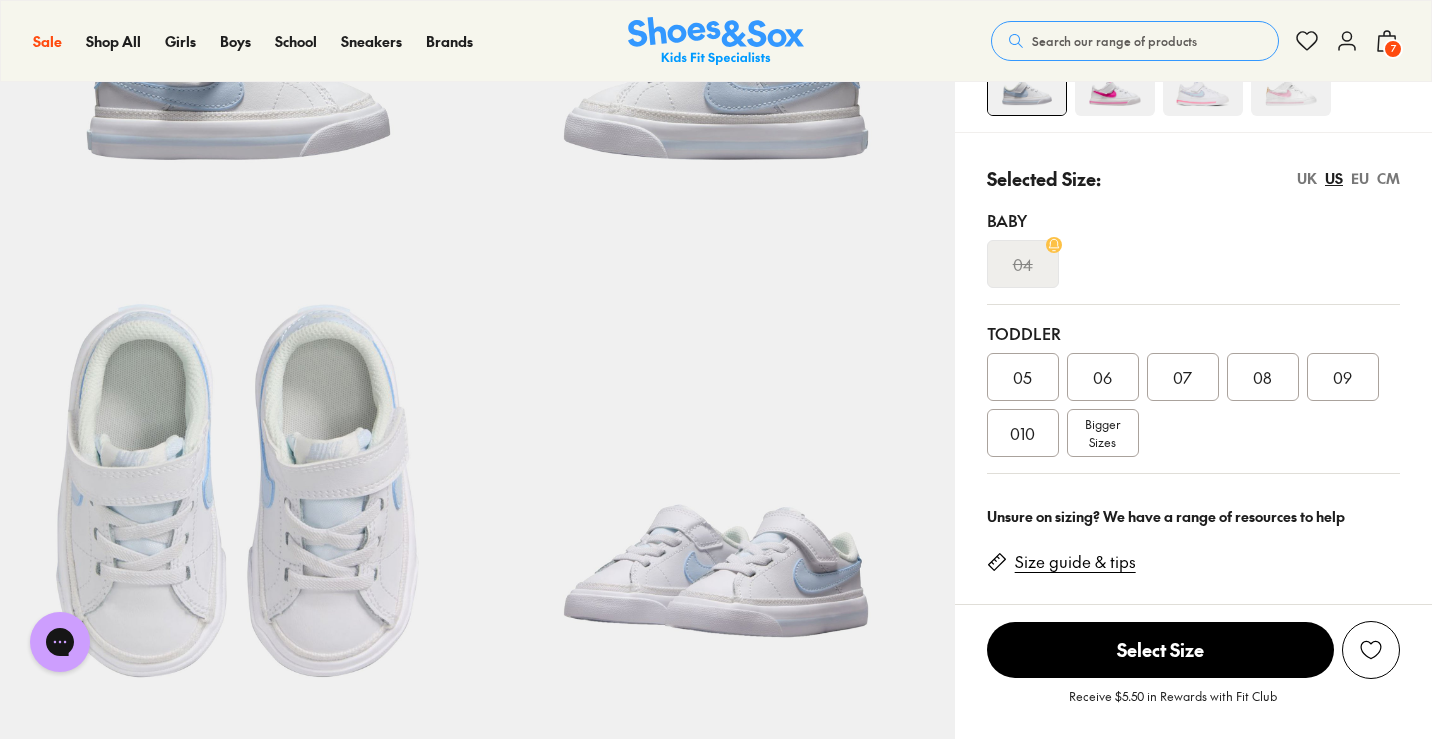 click on "Bigger Sizes" at bounding box center [1102, 433] 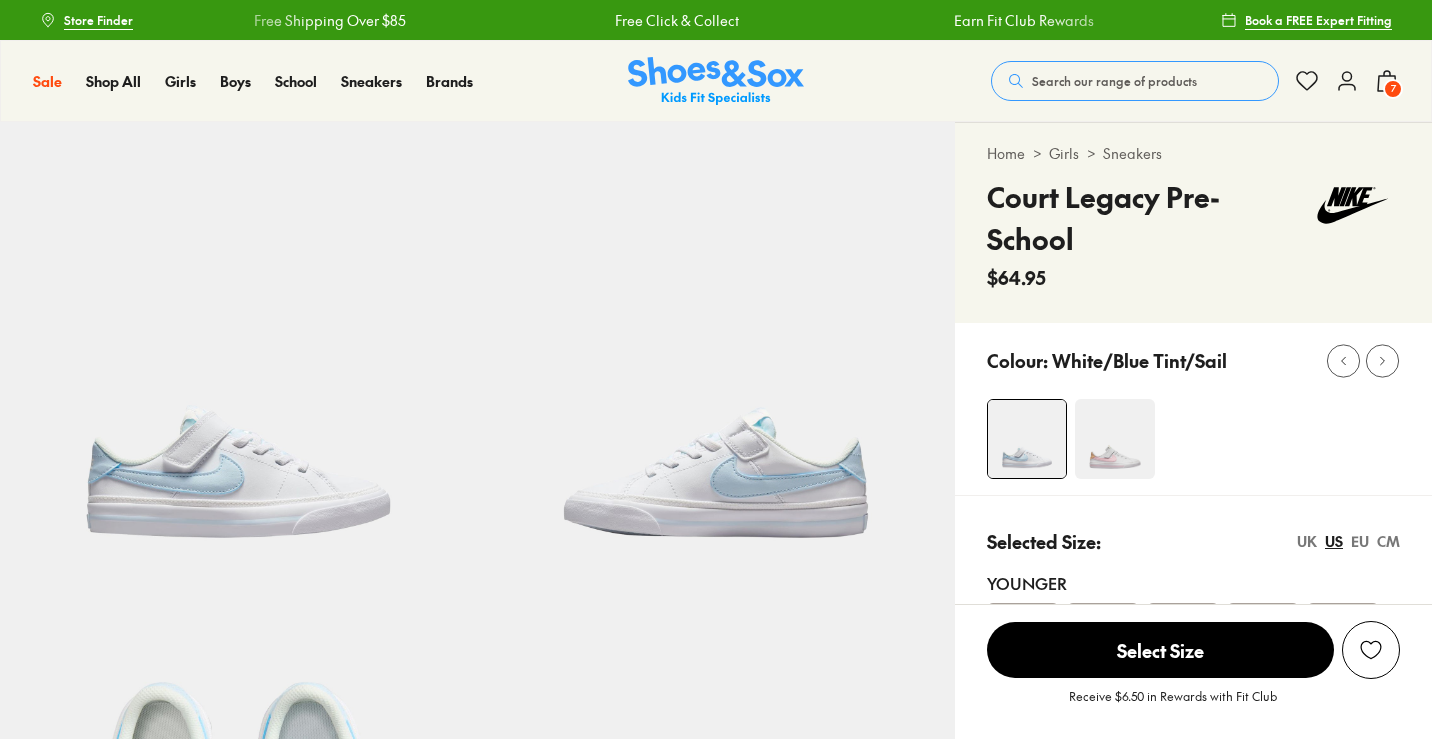 scroll, scrollTop: 0, scrollLeft: 0, axis: both 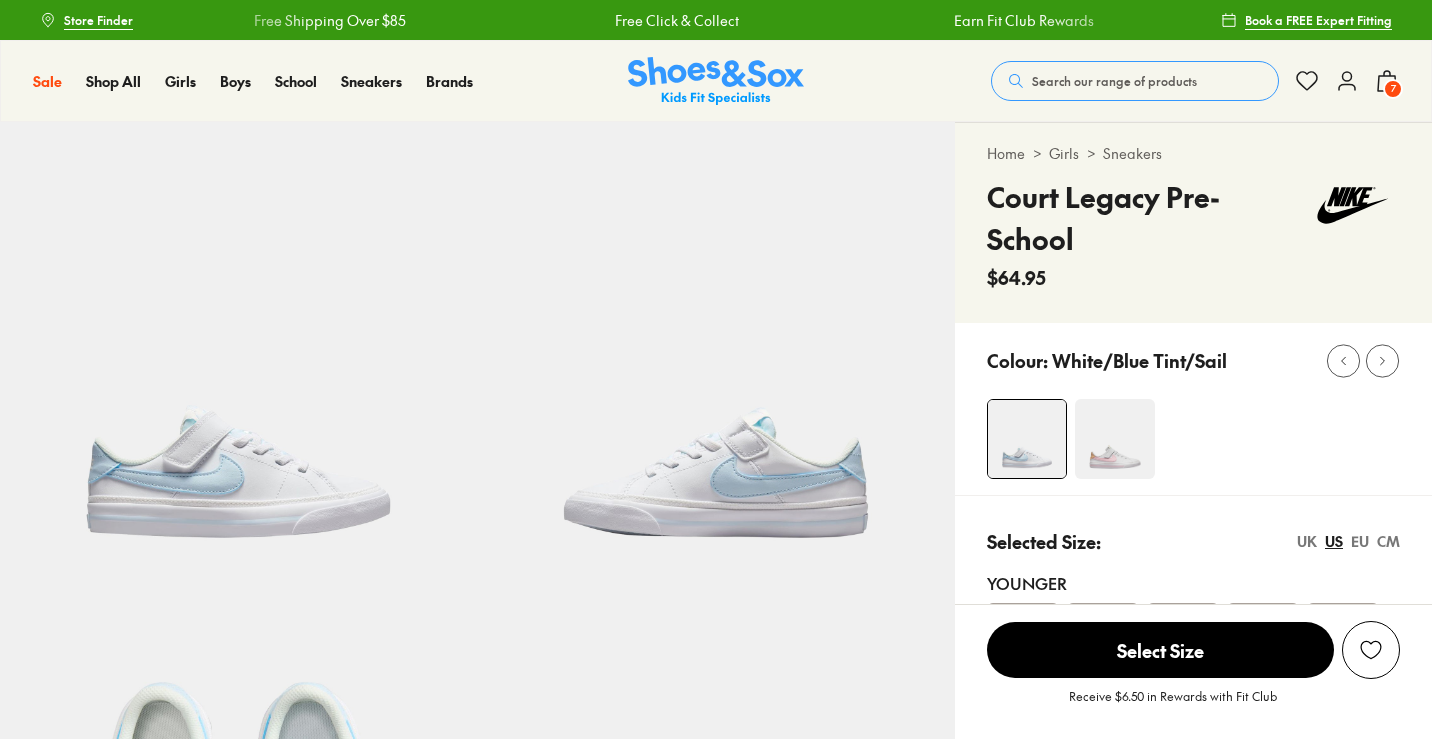select on "*" 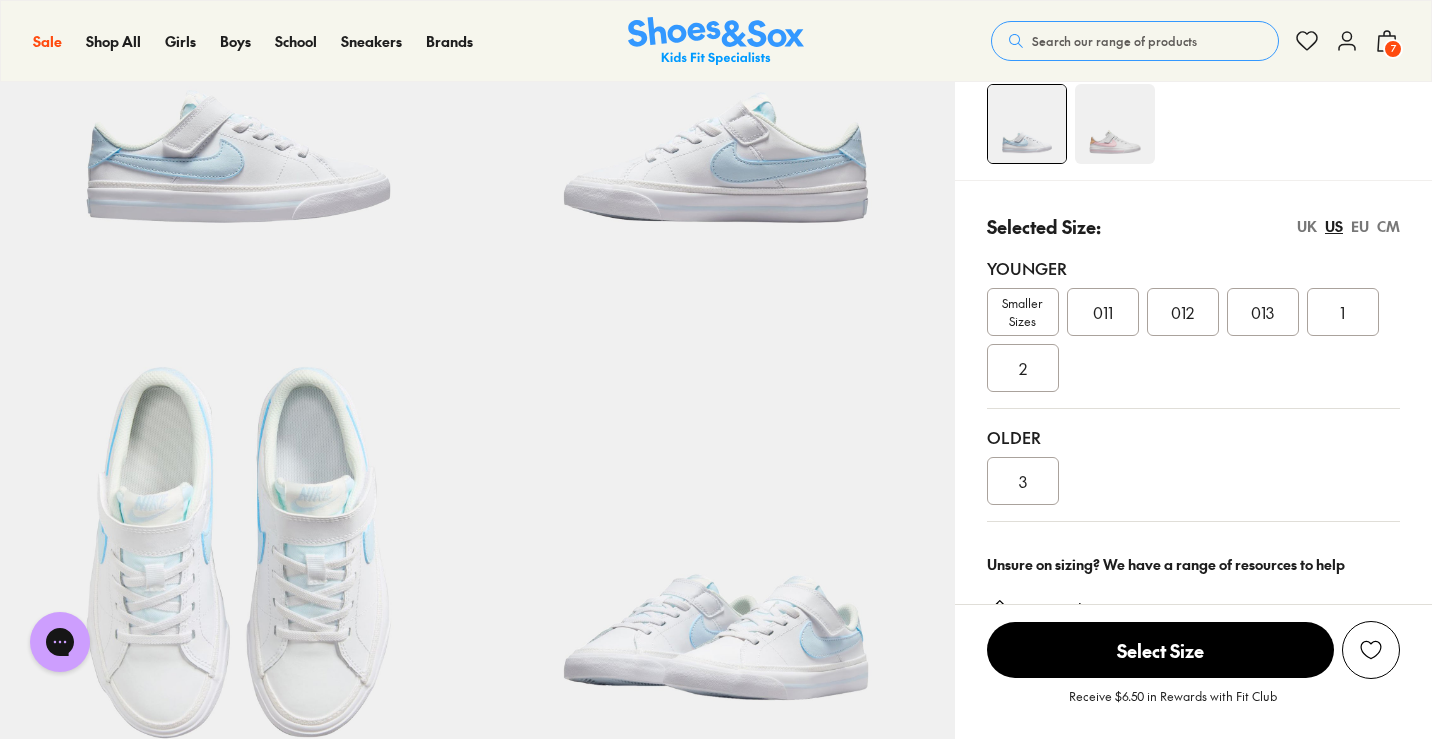 scroll, scrollTop: 316, scrollLeft: 0, axis: vertical 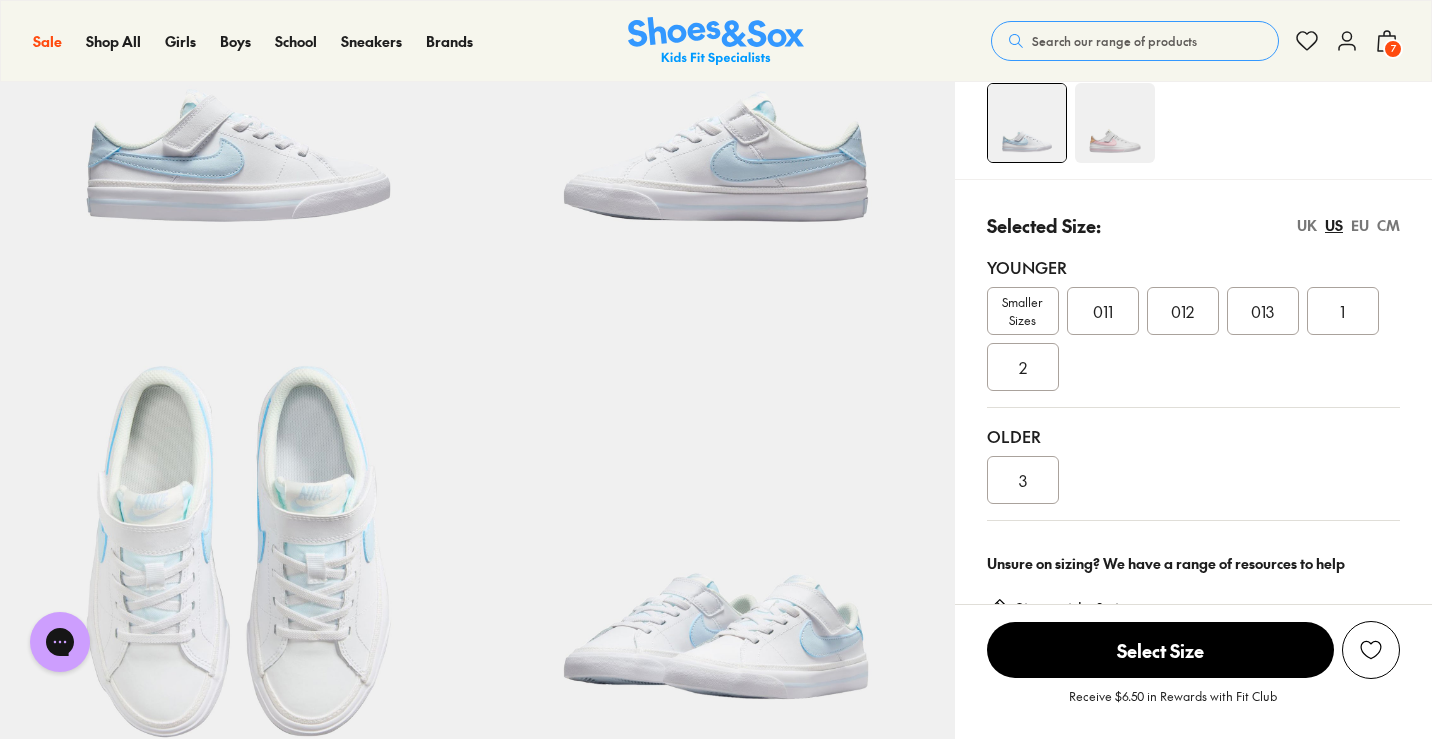 click on "3" at bounding box center [1023, 480] 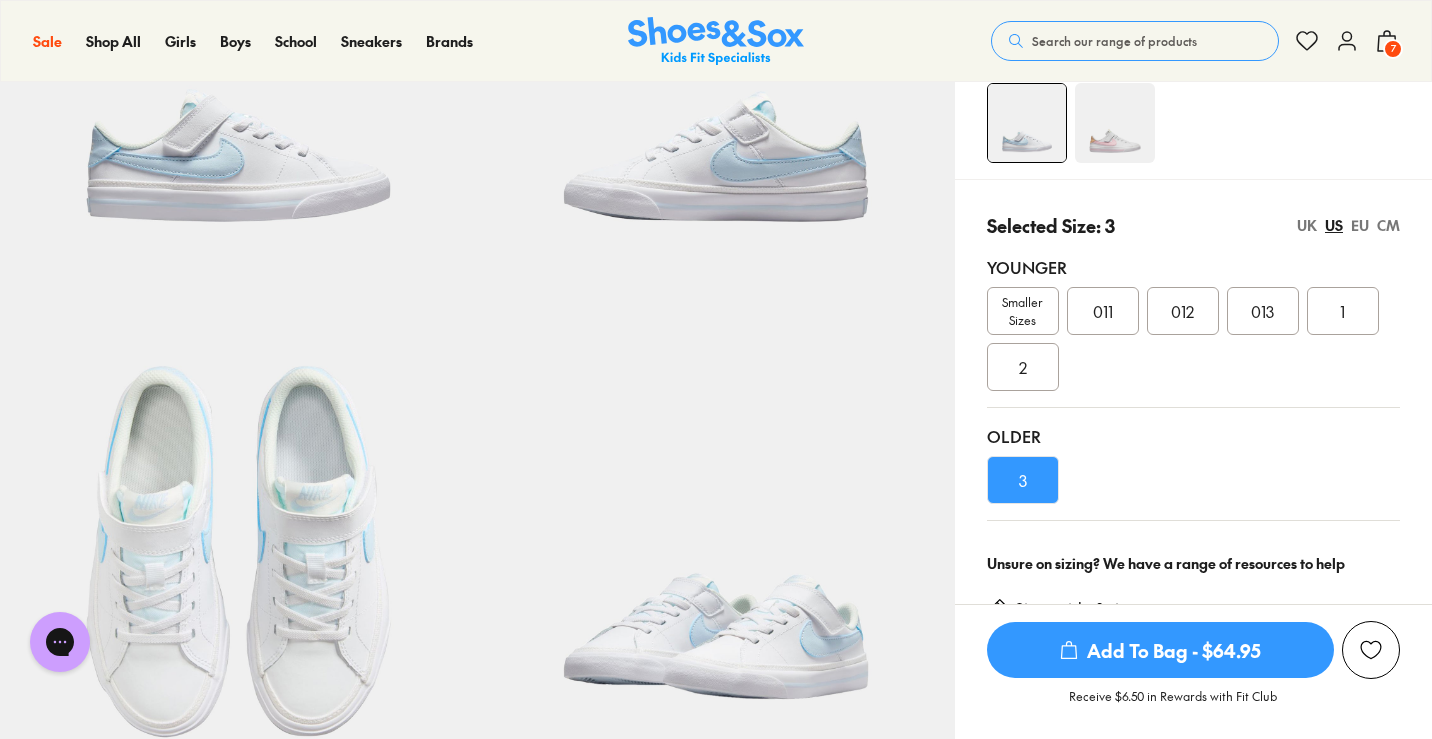 click on "Add To Bag - $64.95" at bounding box center (1160, 650) 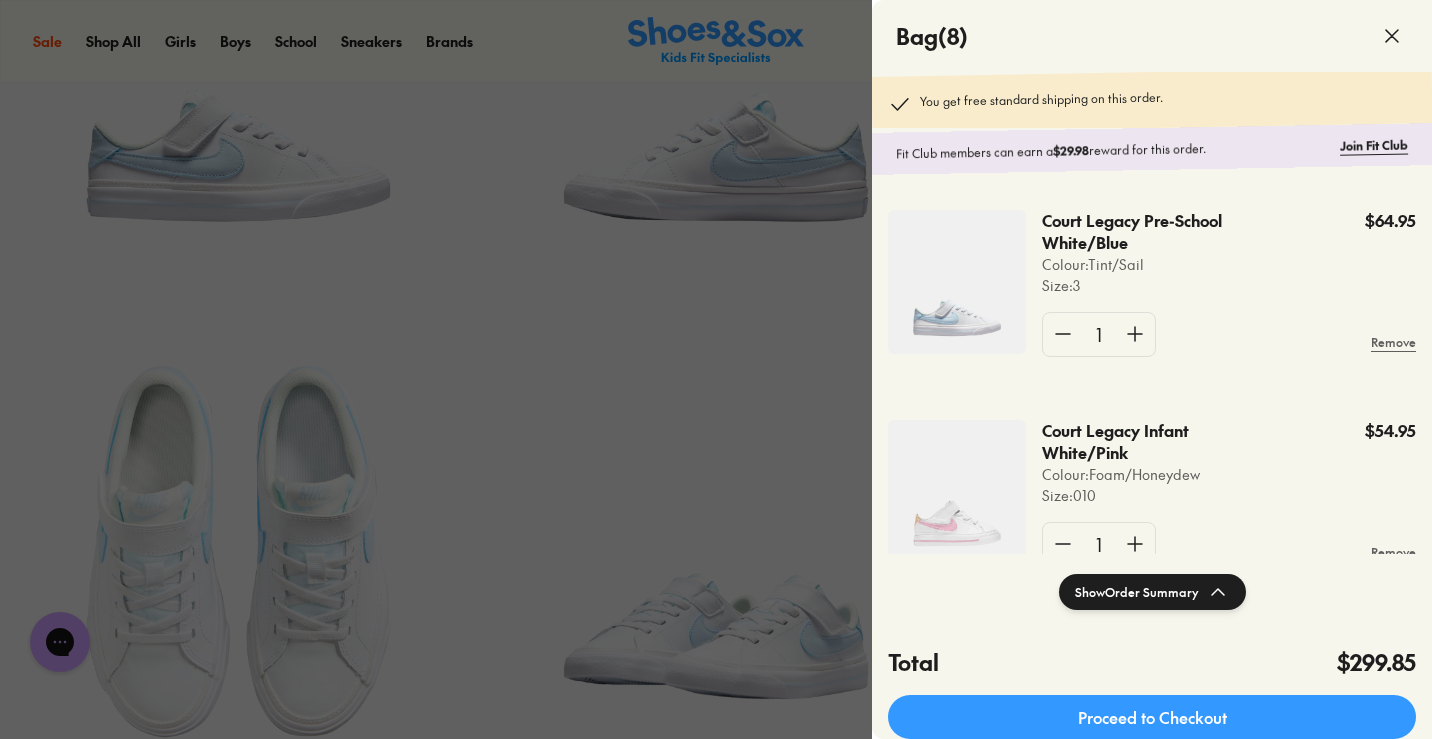 click 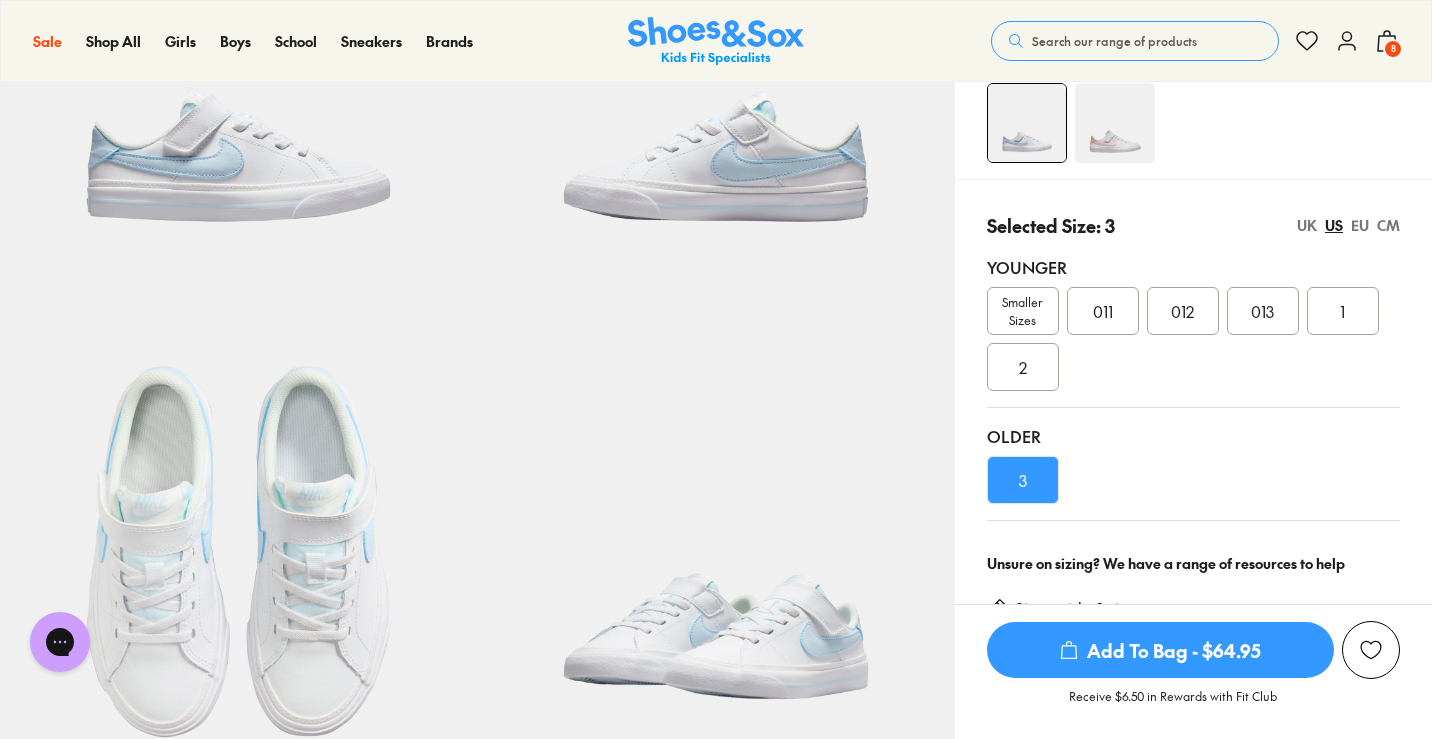 click at bounding box center (1115, 123) 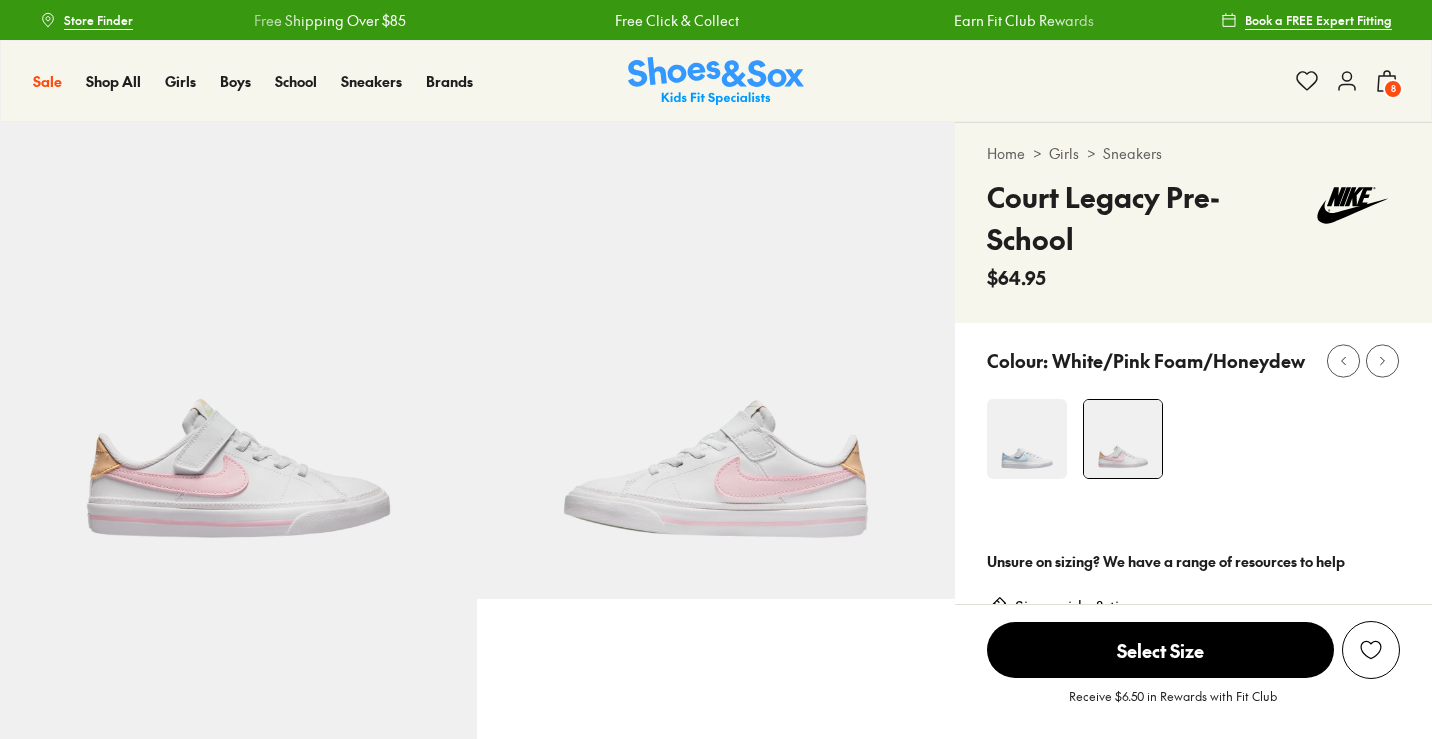 scroll, scrollTop: 0, scrollLeft: 0, axis: both 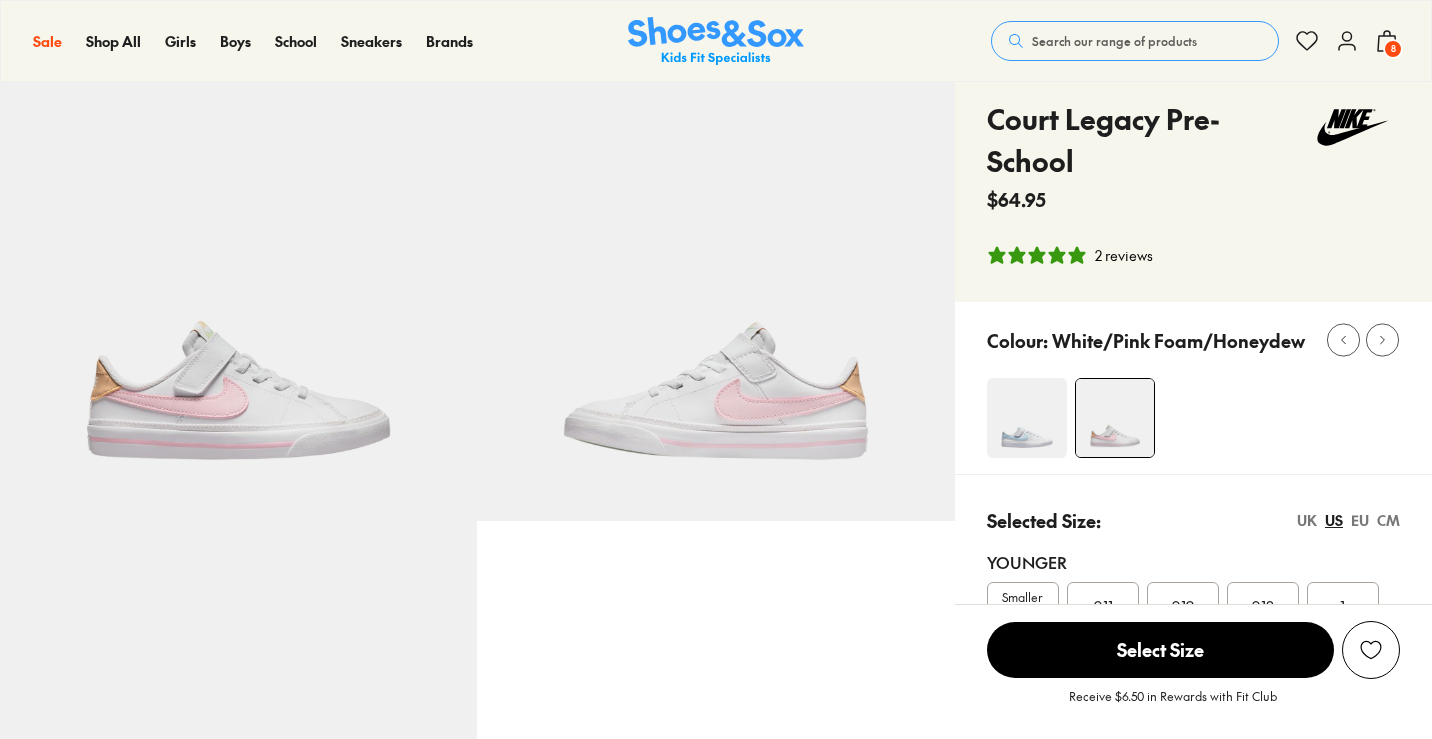 select on "*" 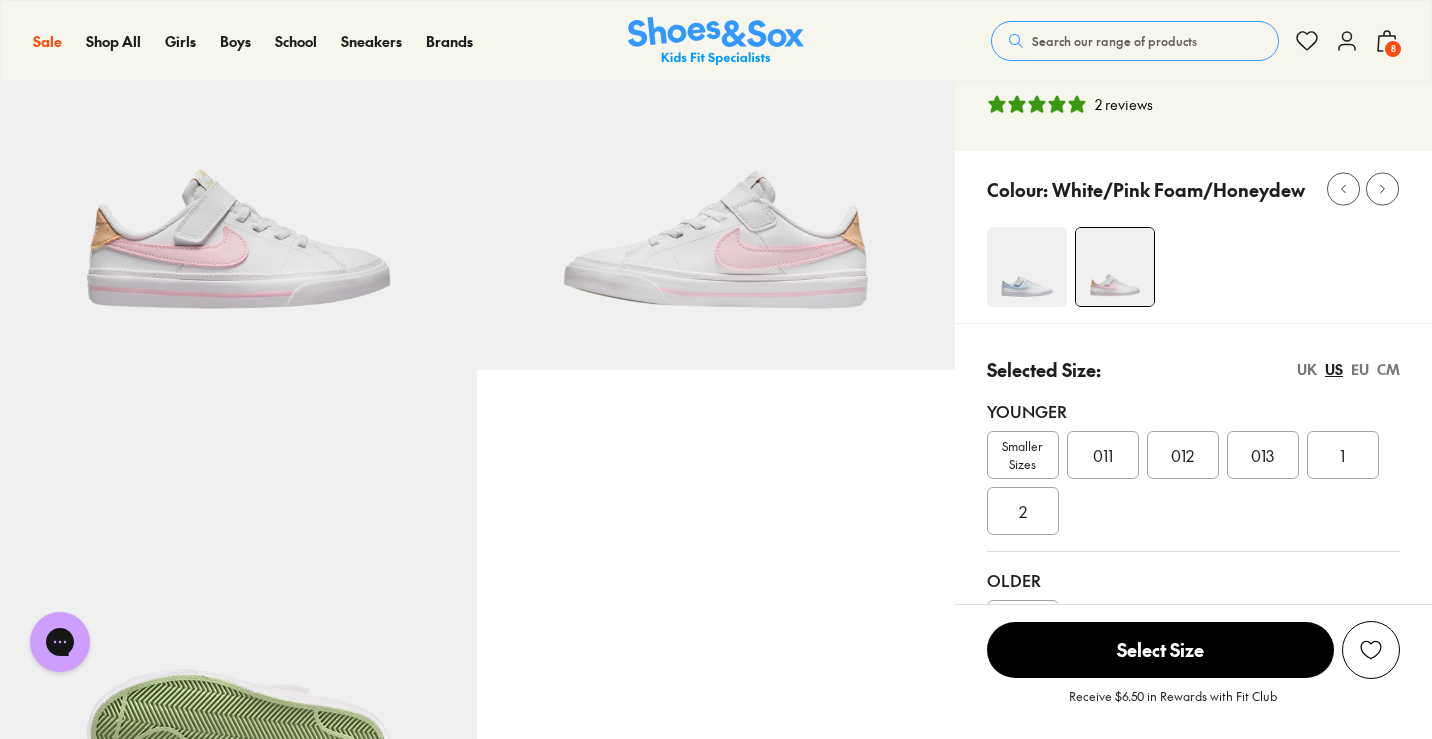 scroll, scrollTop: 0, scrollLeft: 0, axis: both 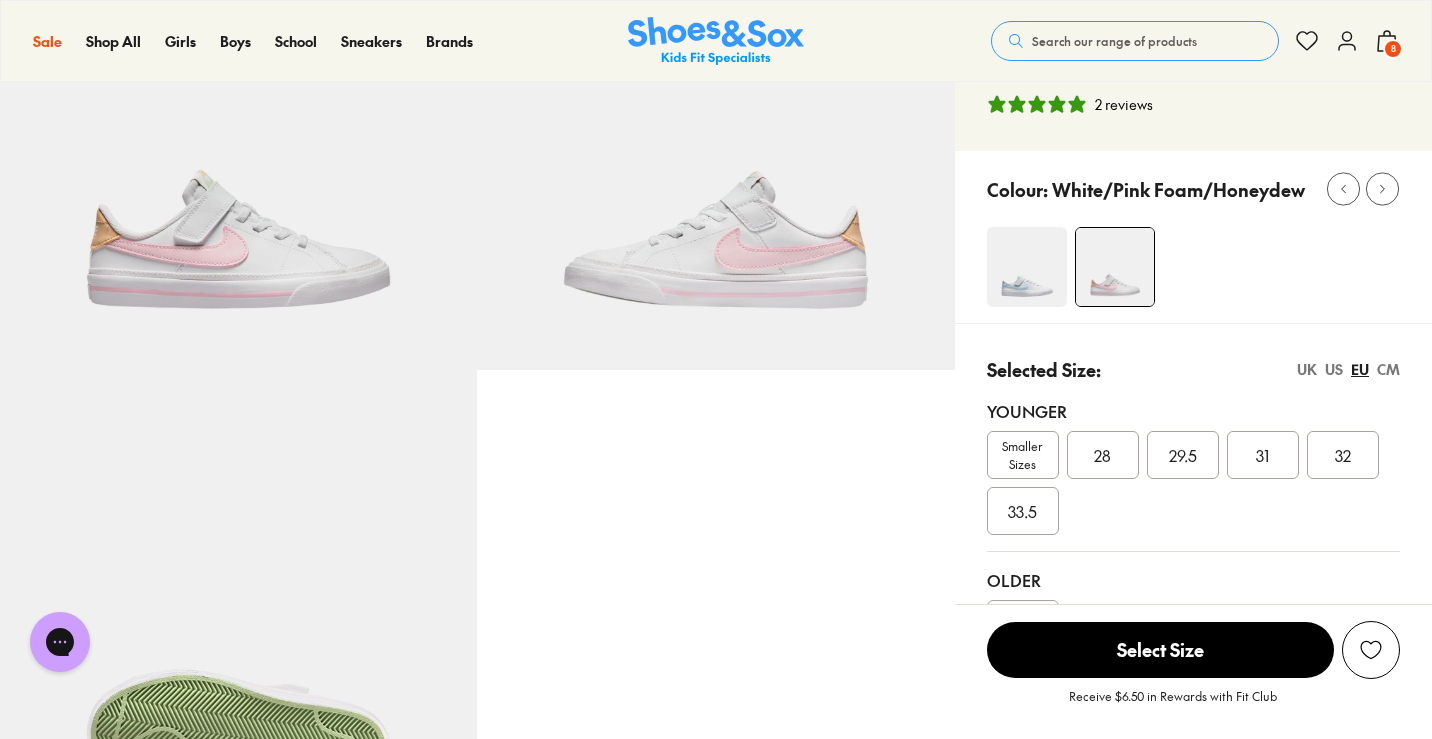 click on "Smaller Sizes" at bounding box center [1023, 455] 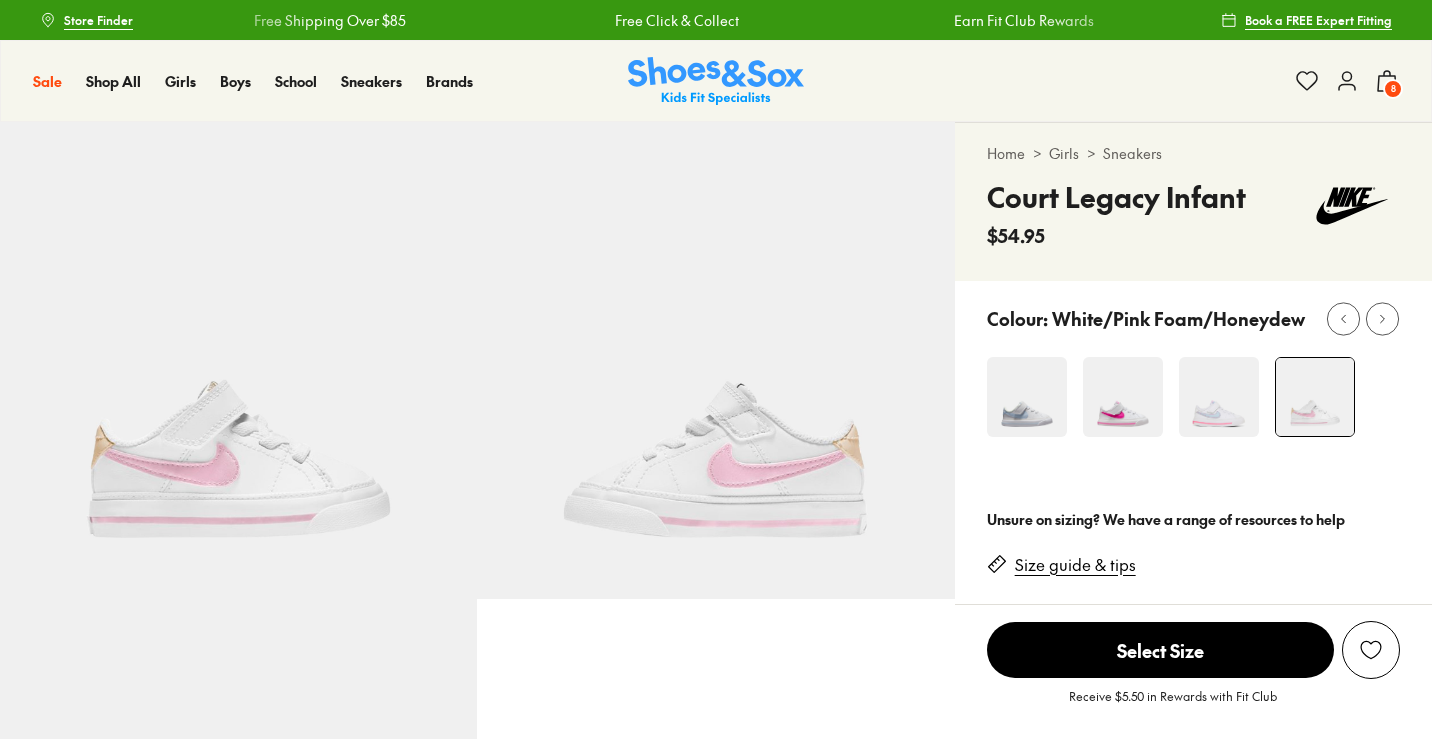 scroll, scrollTop: 0, scrollLeft: 0, axis: both 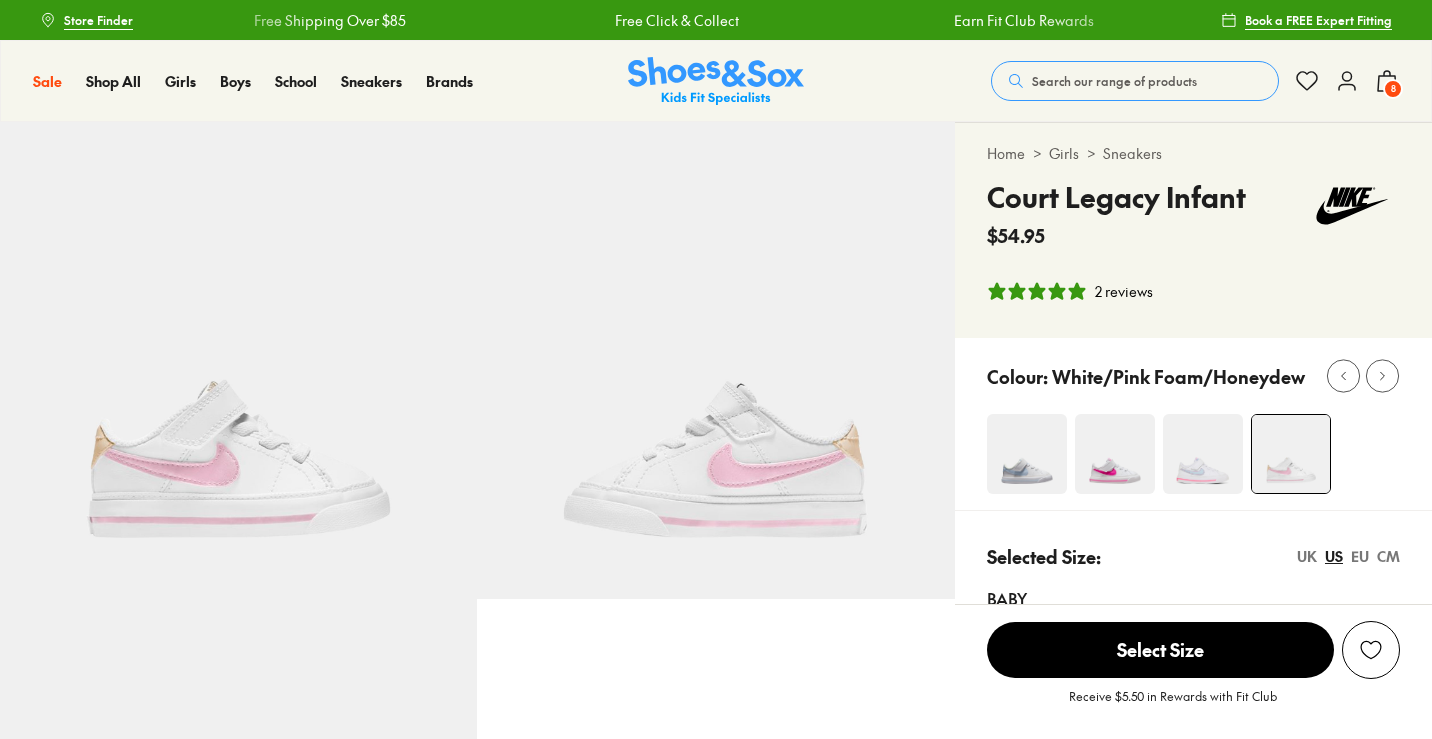 select on "*" 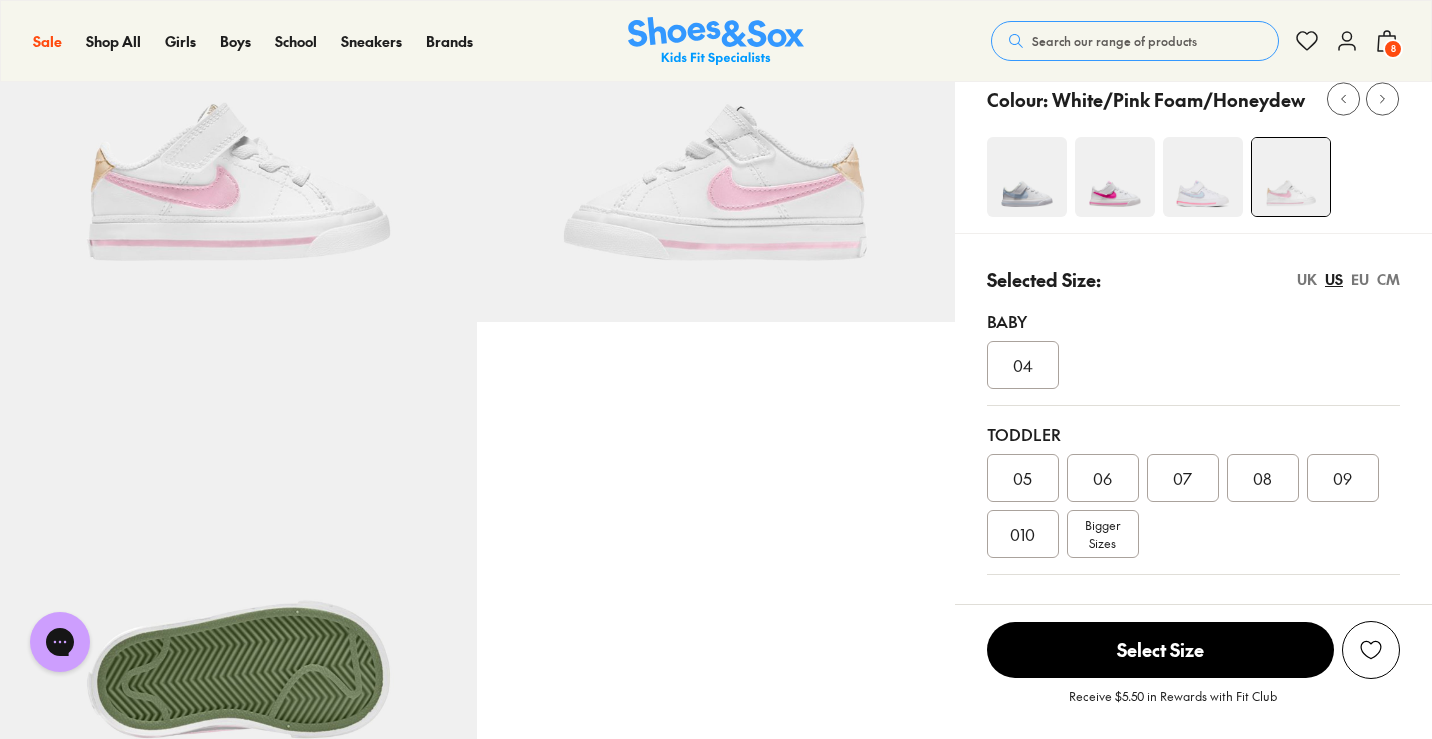 scroll, scrollTop: 278, scrollLeft: 0, axis: vertical 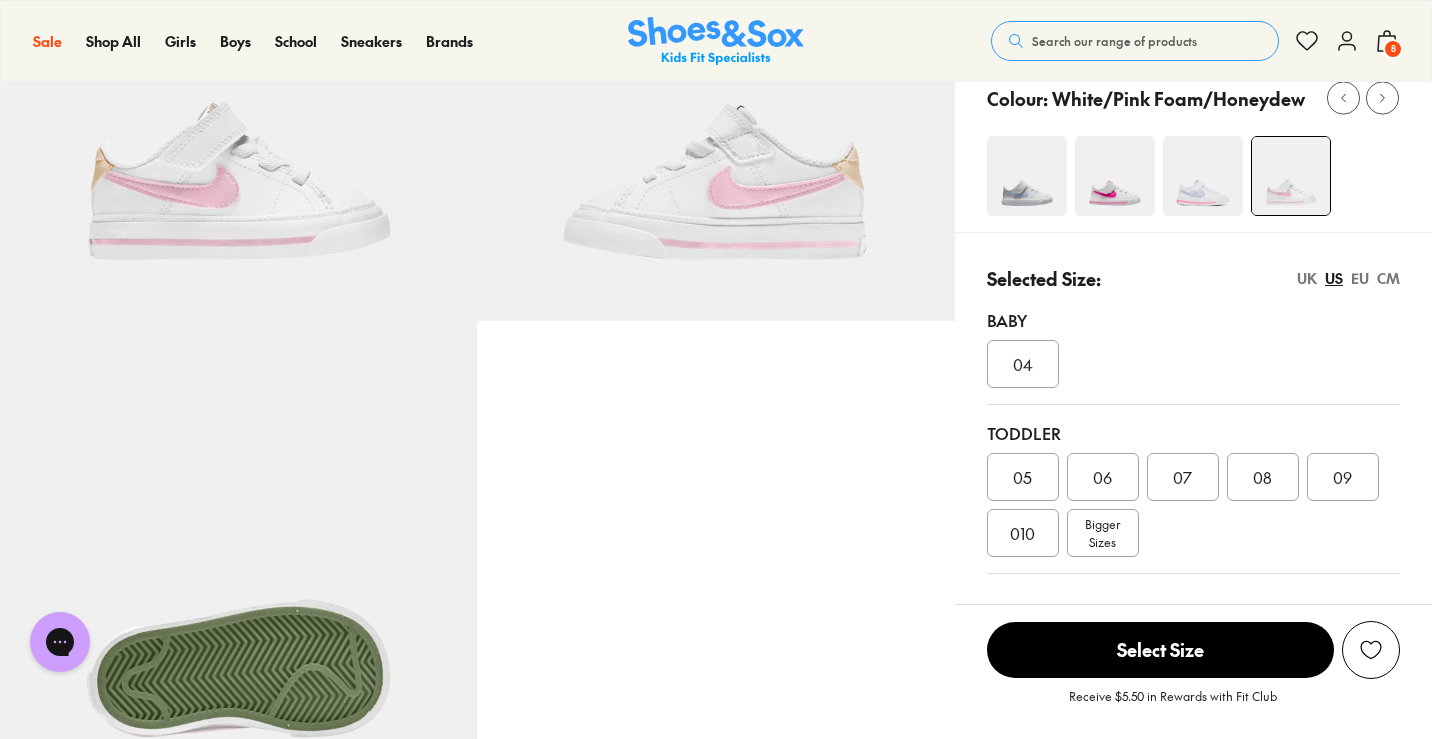 click on "EU" at bounding box center (1360, 278) 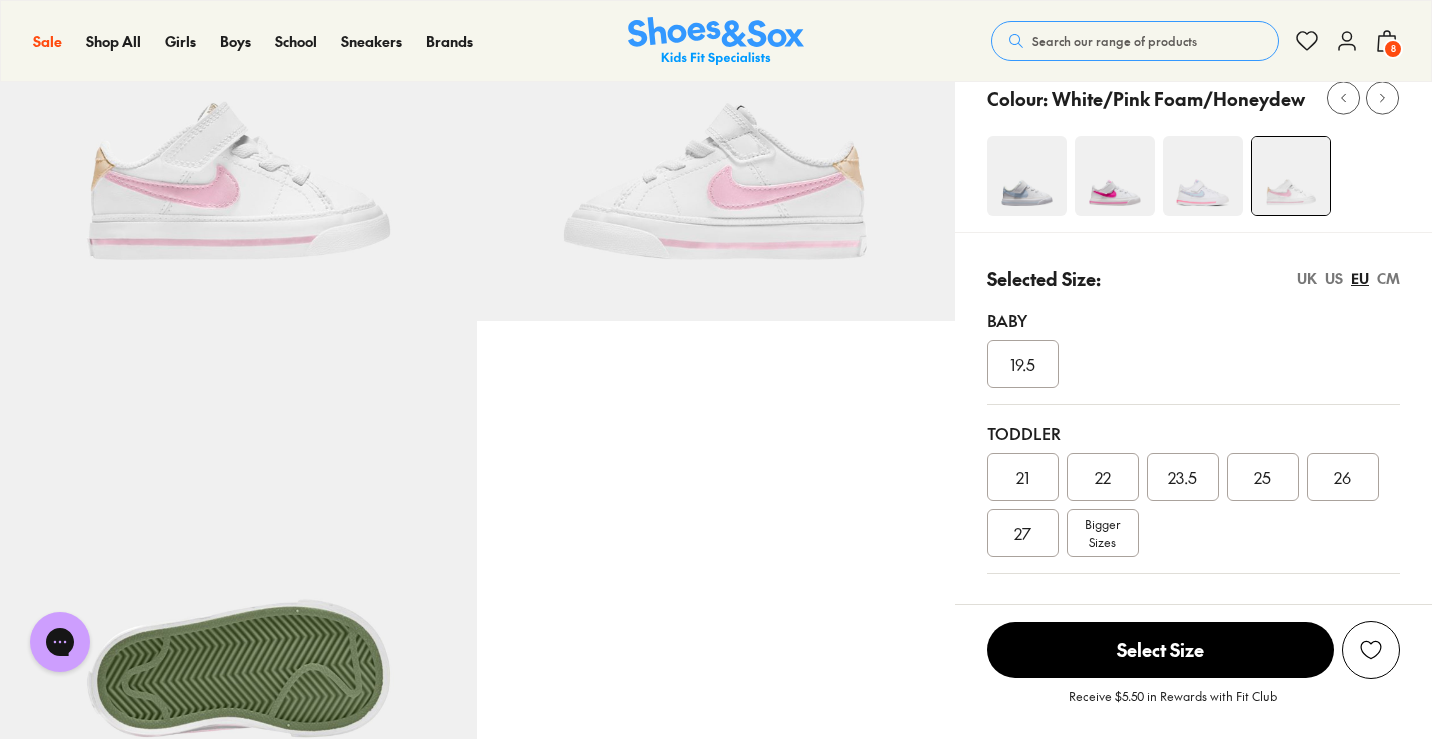 click on "27" at bounding box center [1022, 533] 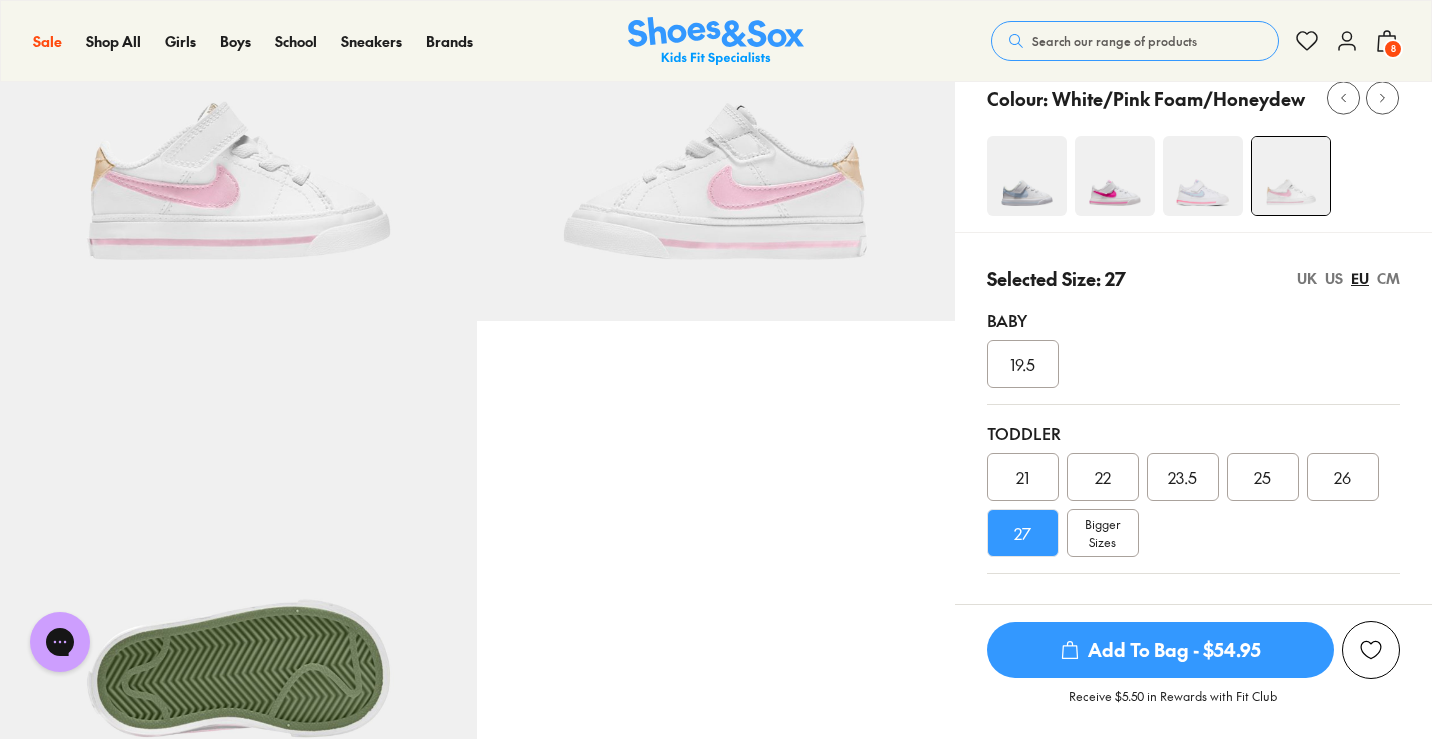 click on "Add To Bag - $54.95" at bounding box center (1160, 650) 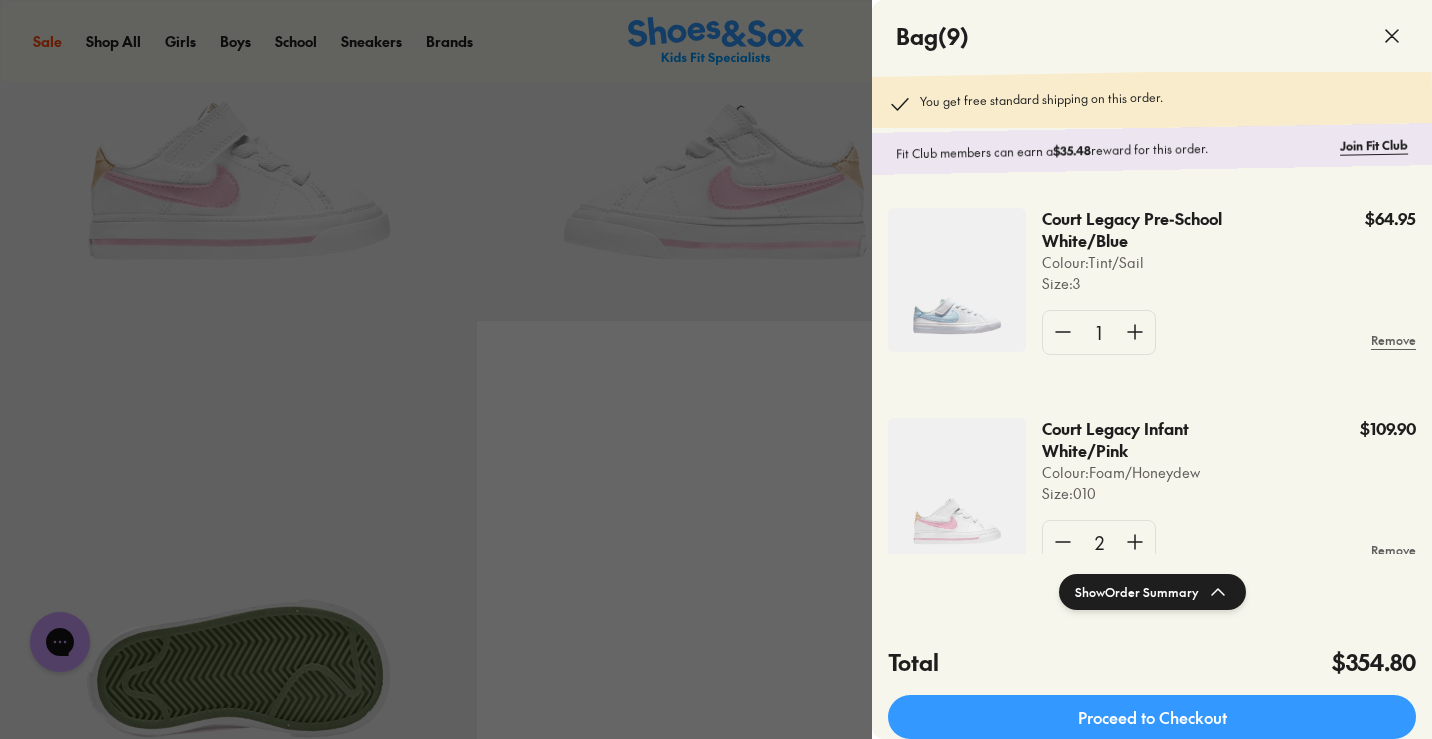 scroll, scrollTop: 3, scrollLeft: 0, axis: vertical 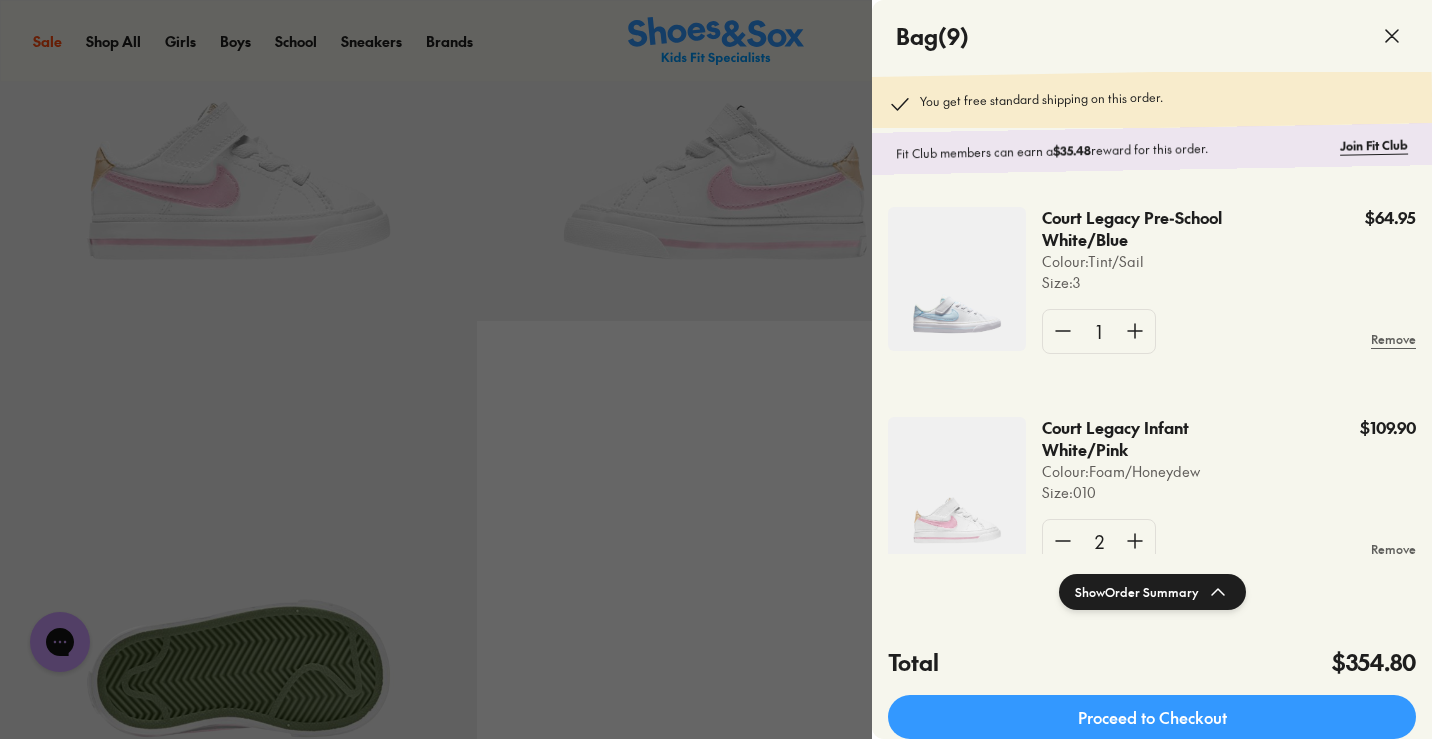 click 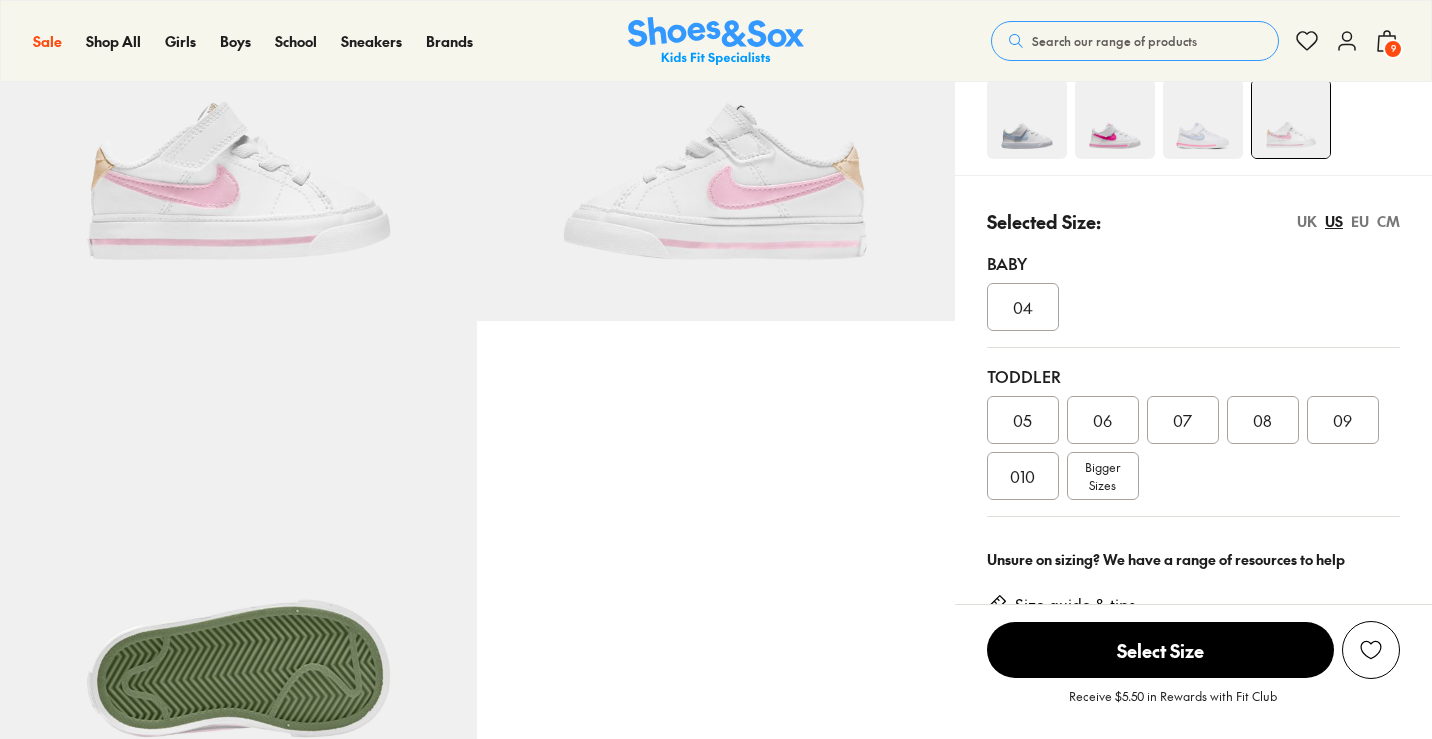 scroll, scrollTop: 278, scrollLeft: 0, axis: vertical 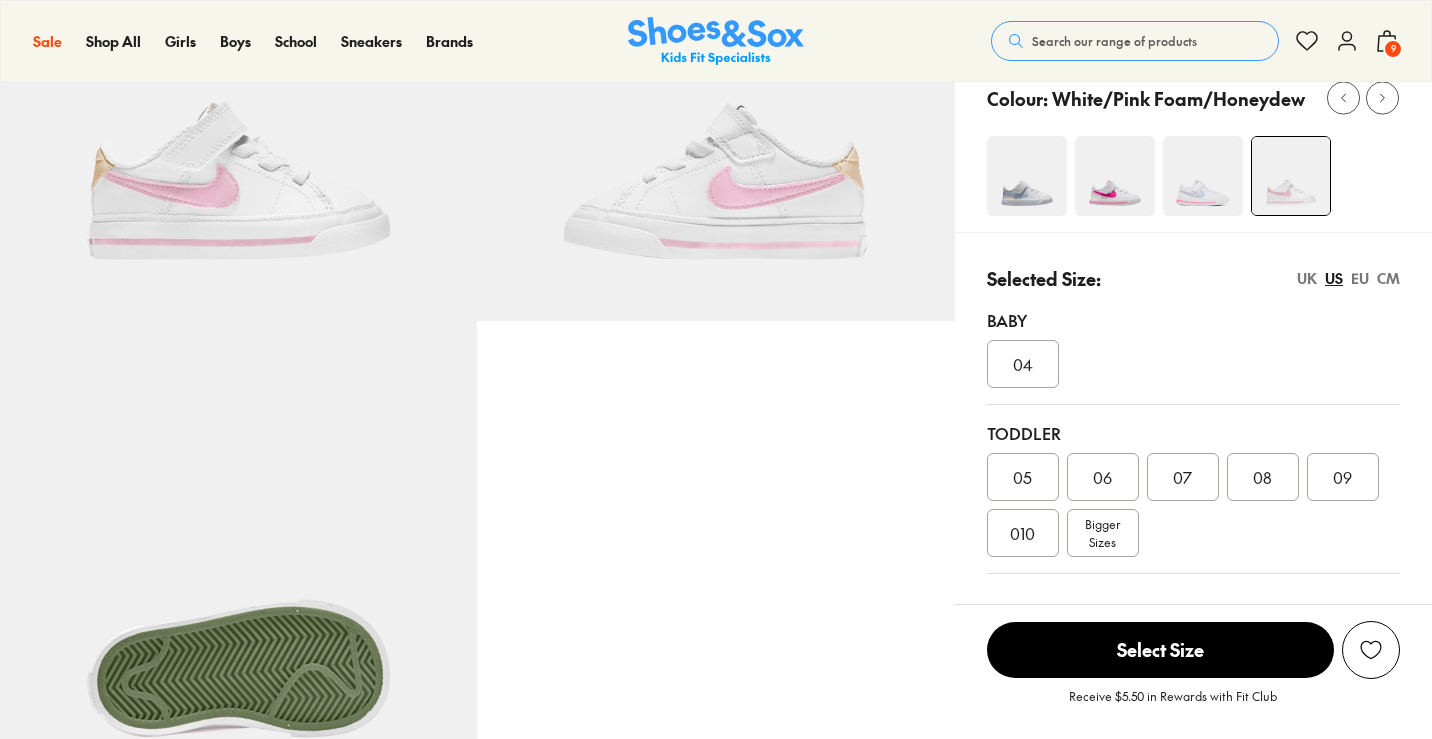 select on "*" 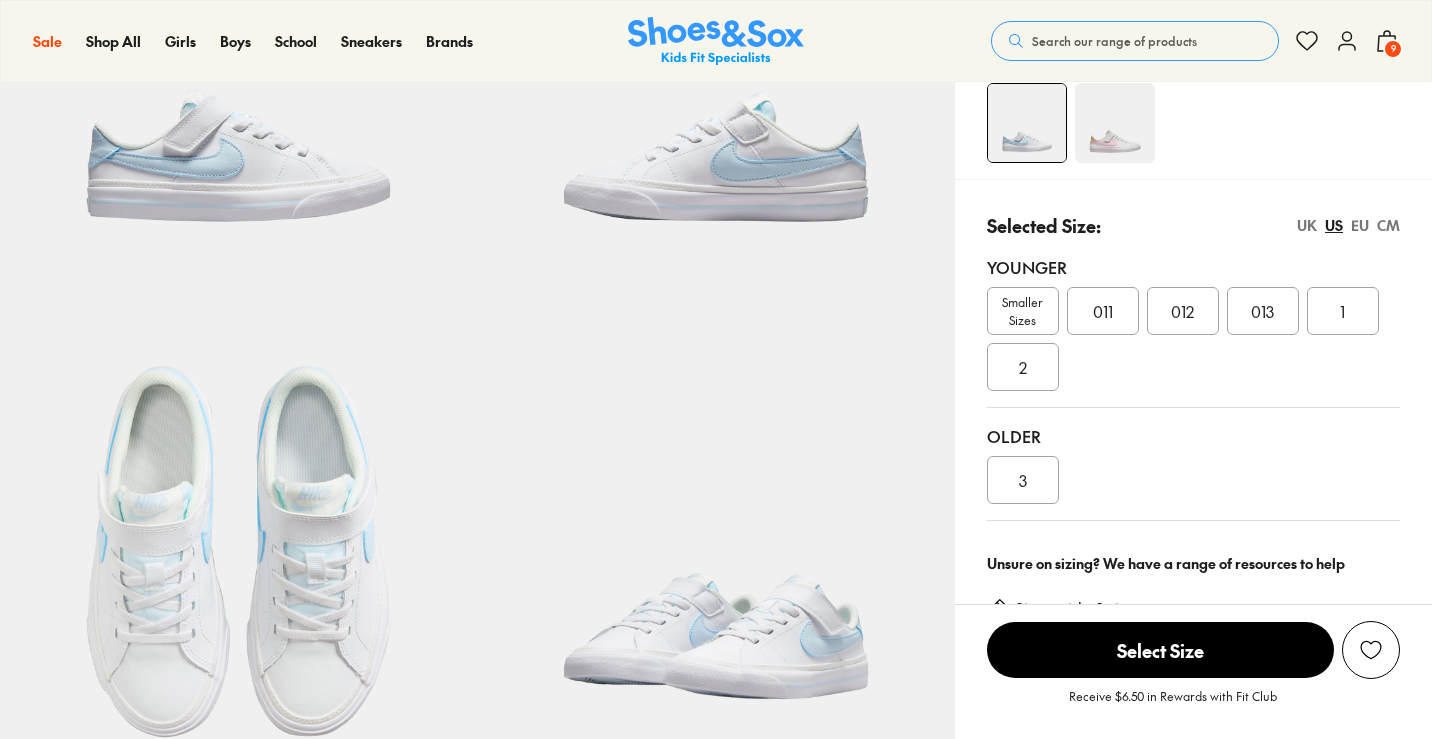 scroll, scrollTop: 316, scrollLeft: 0, axis: vertical 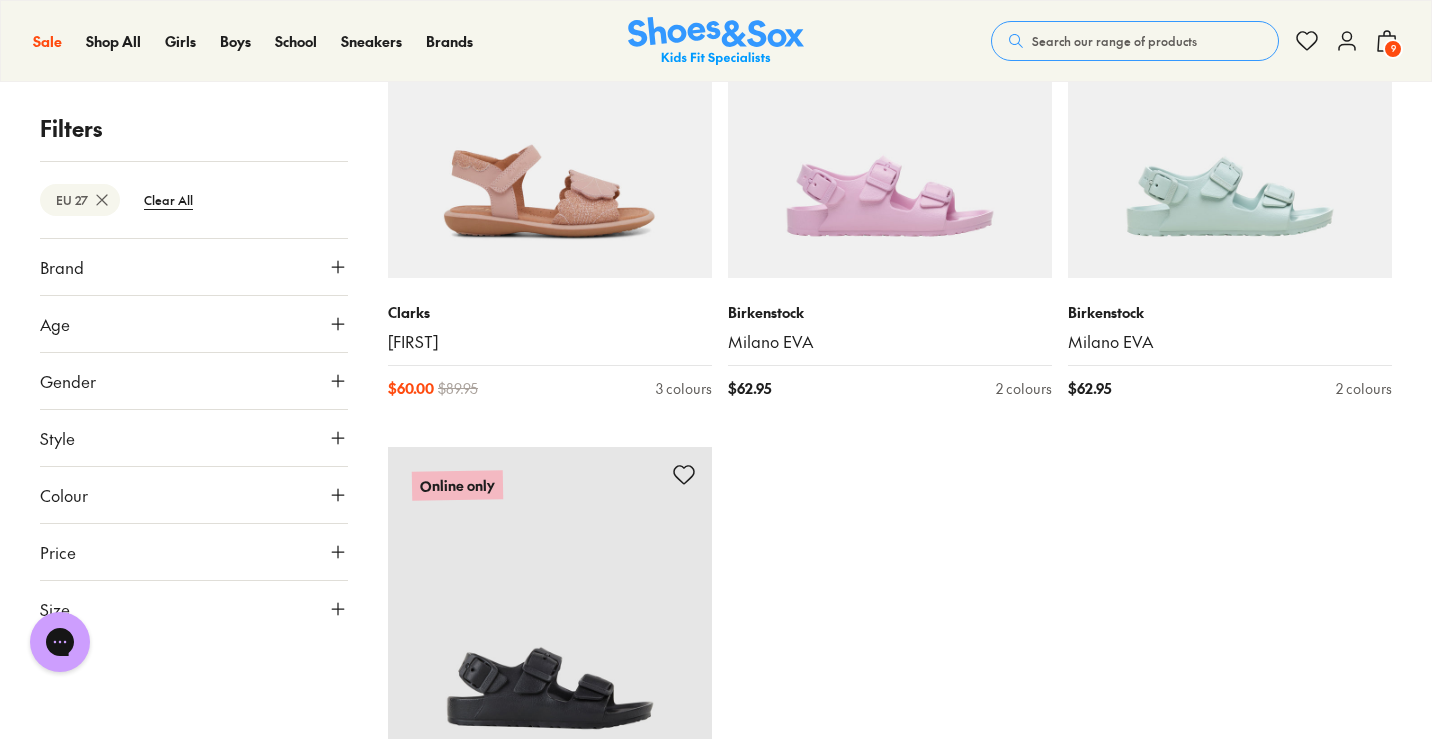 type on "***" 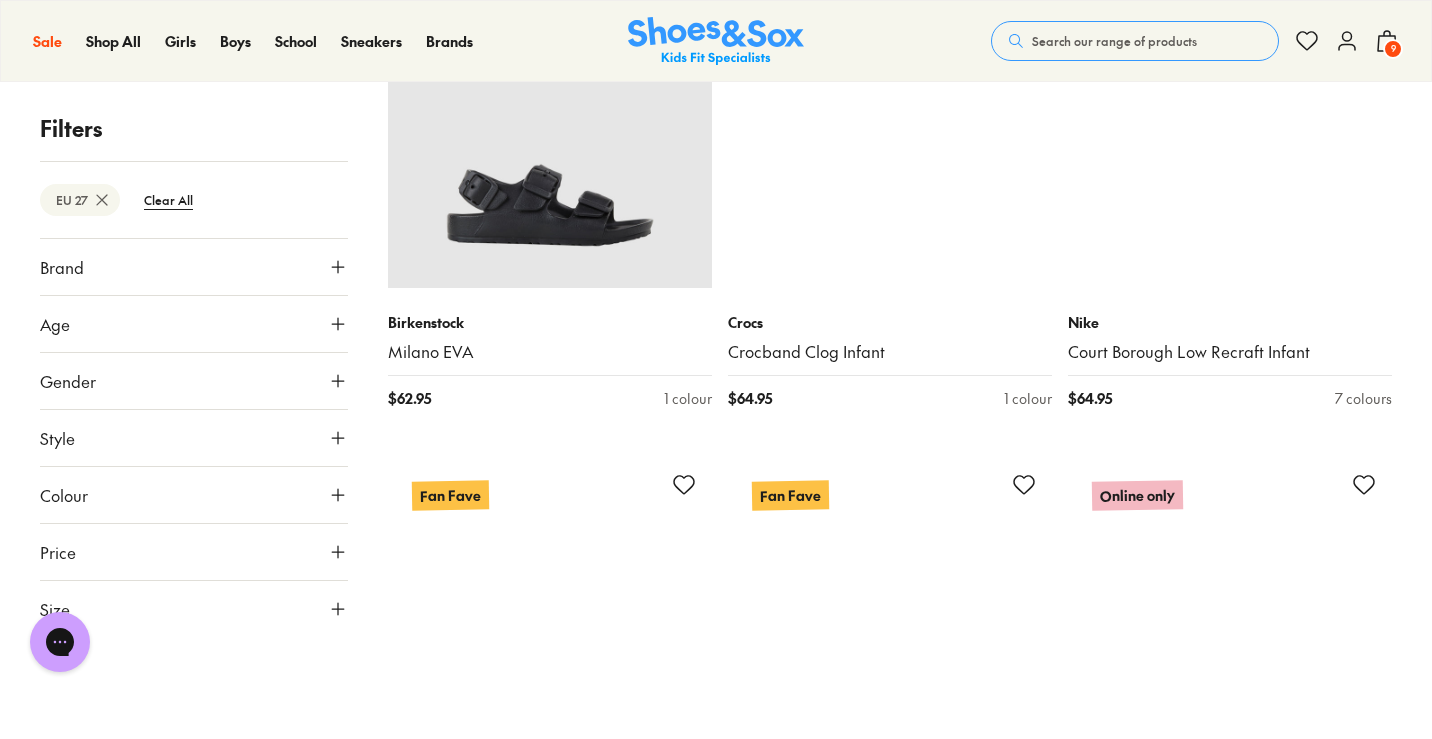 scroll, scrollTop: 10975, scrollLeft: 0, axis: vertical 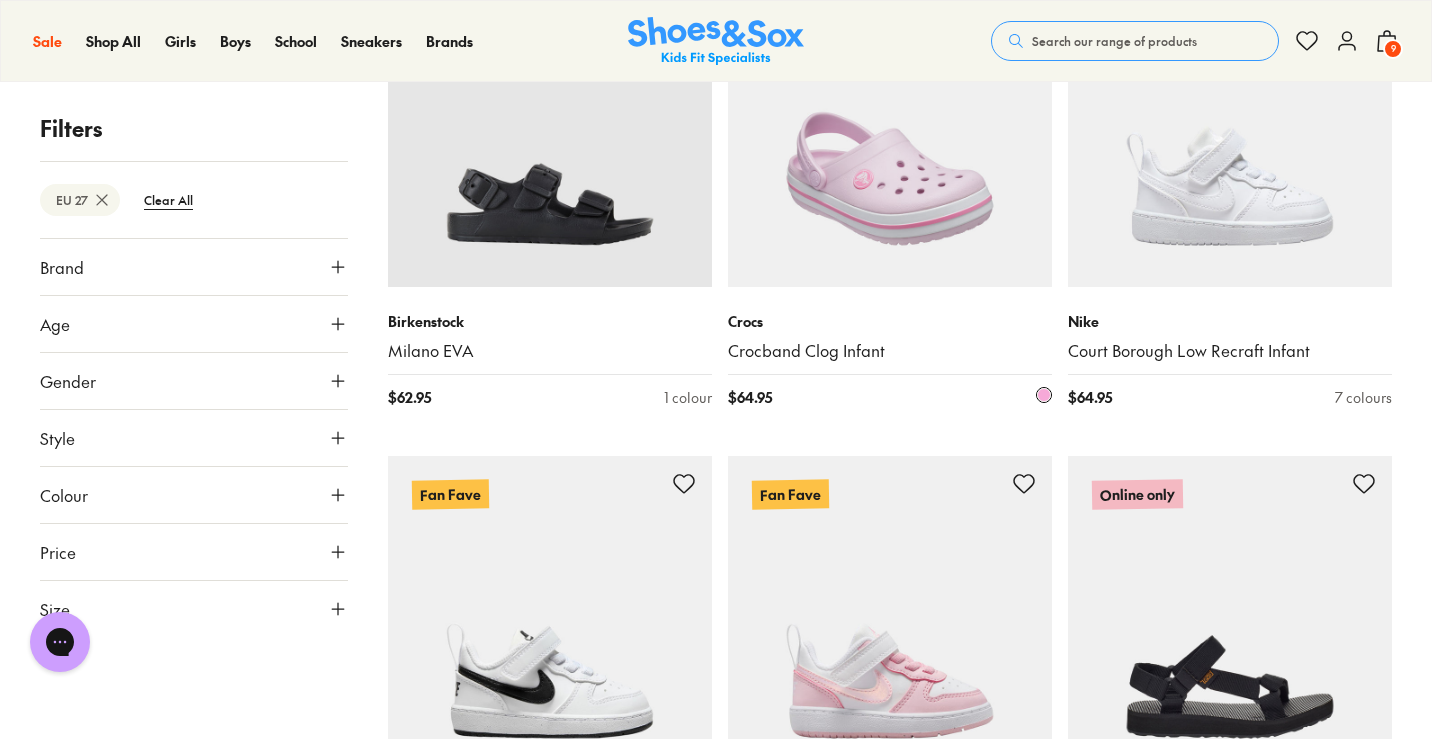 click at bounding box center [890, 125] 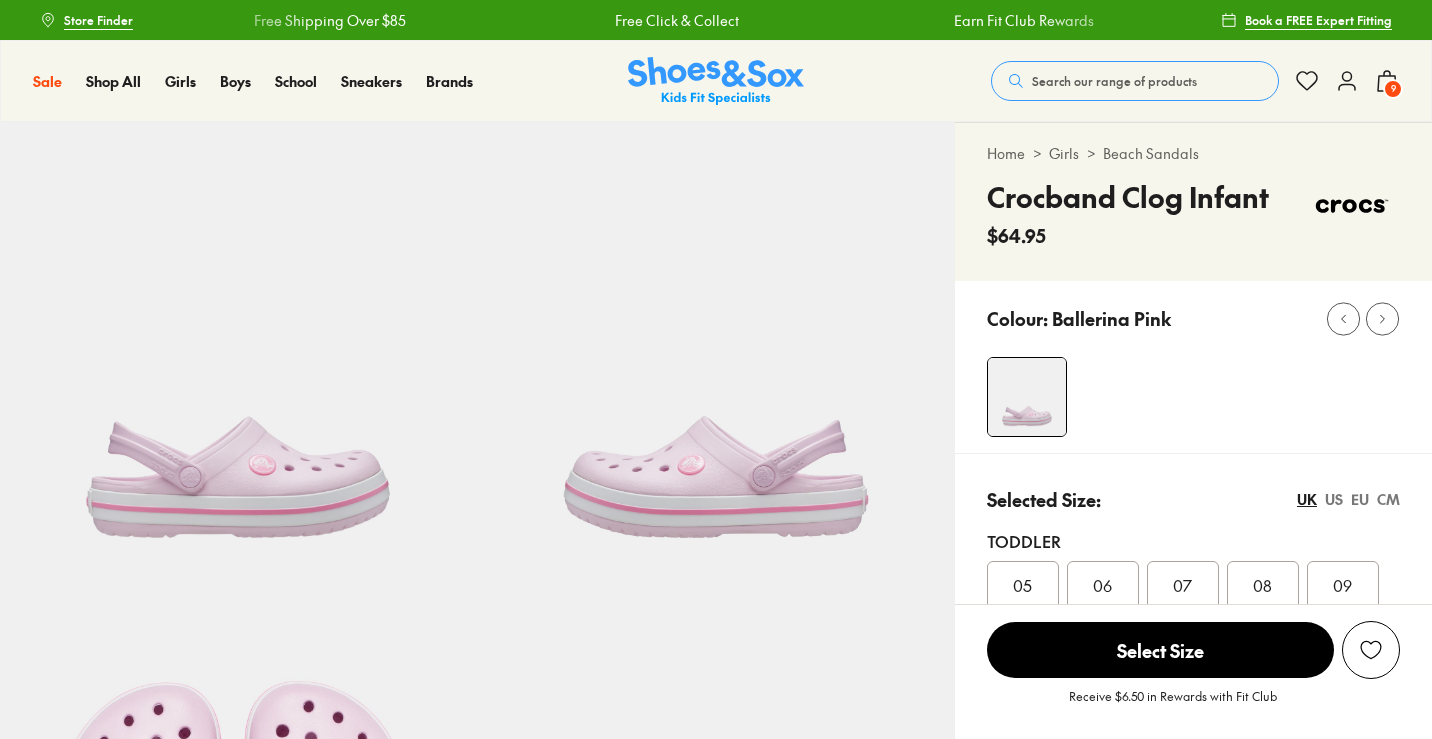scroll, scrollTop: 0, scrollLeft: 0, axis: both 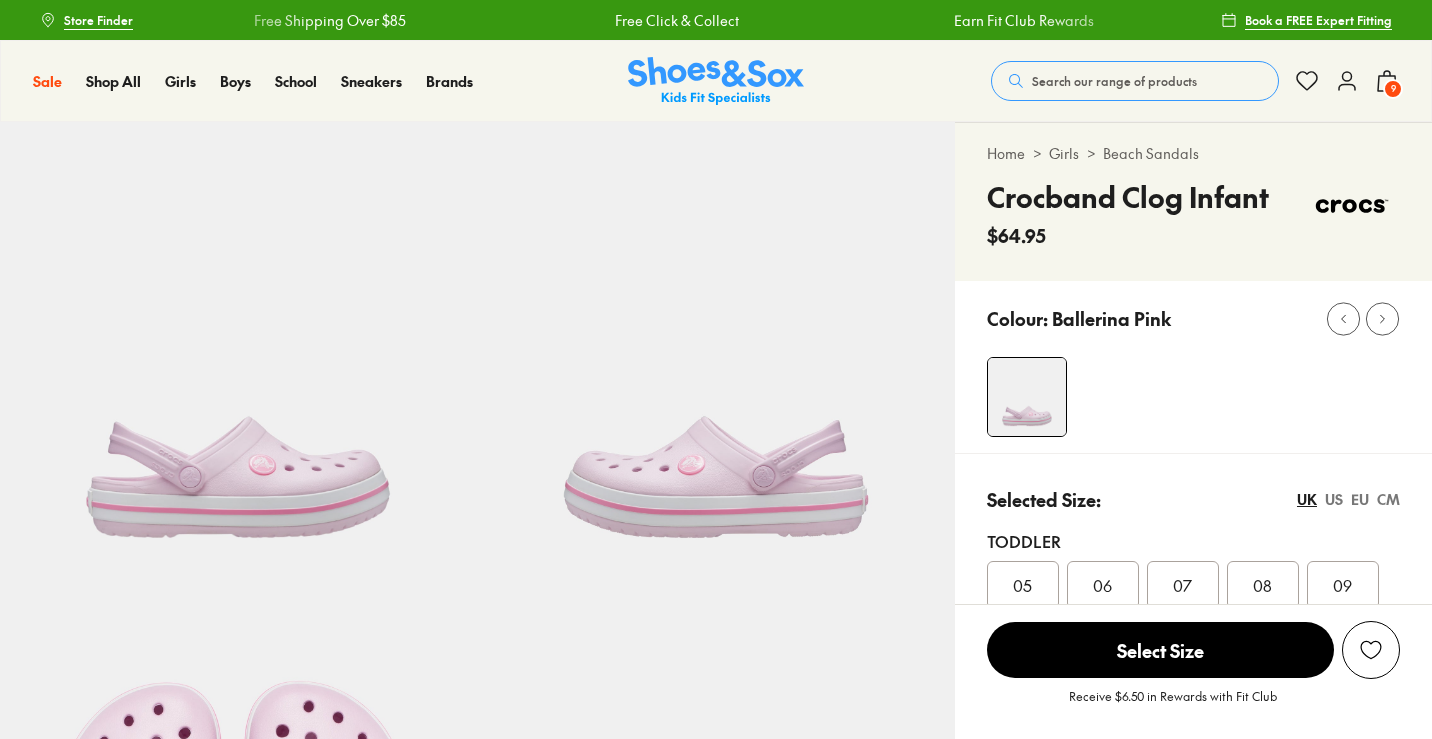 select on "*" 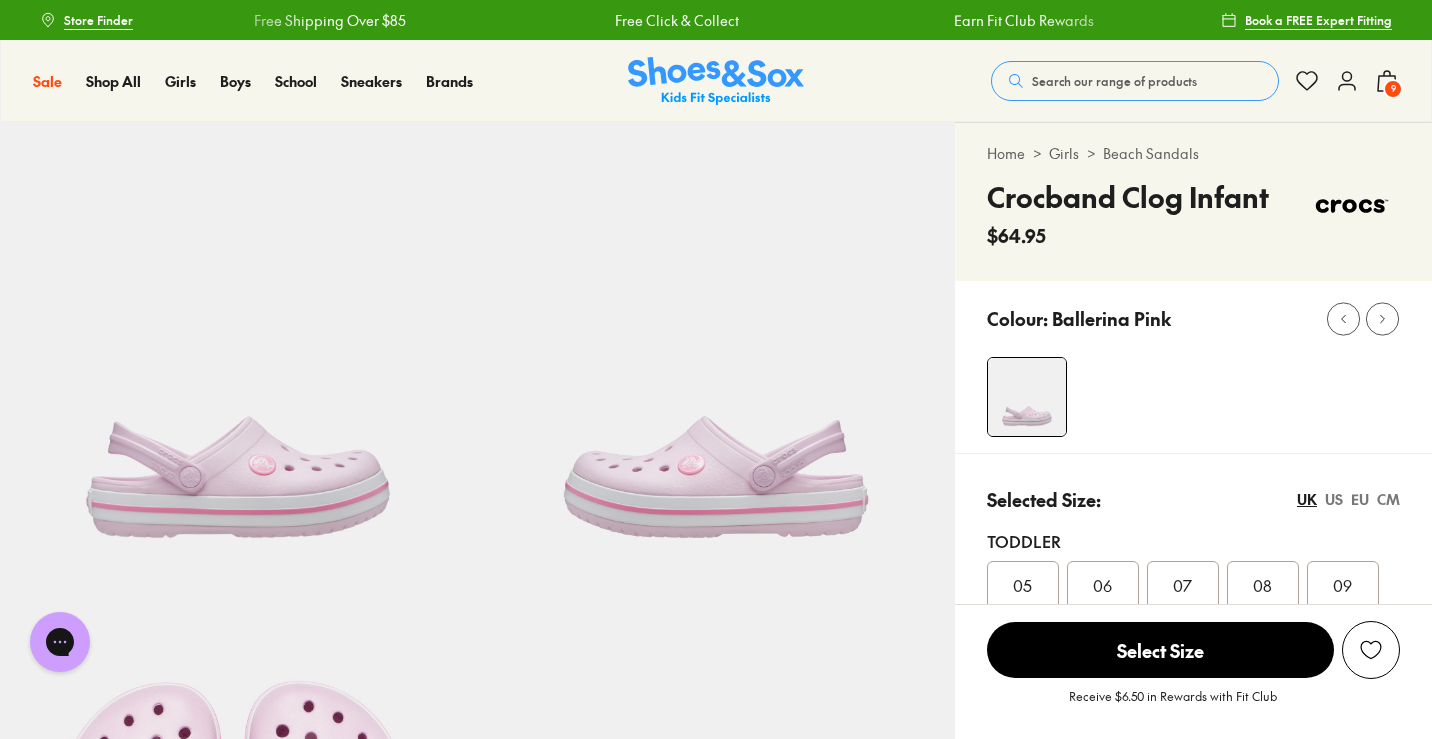 scroll, scrollTop: 0, scrollLeft: 0, axis: both 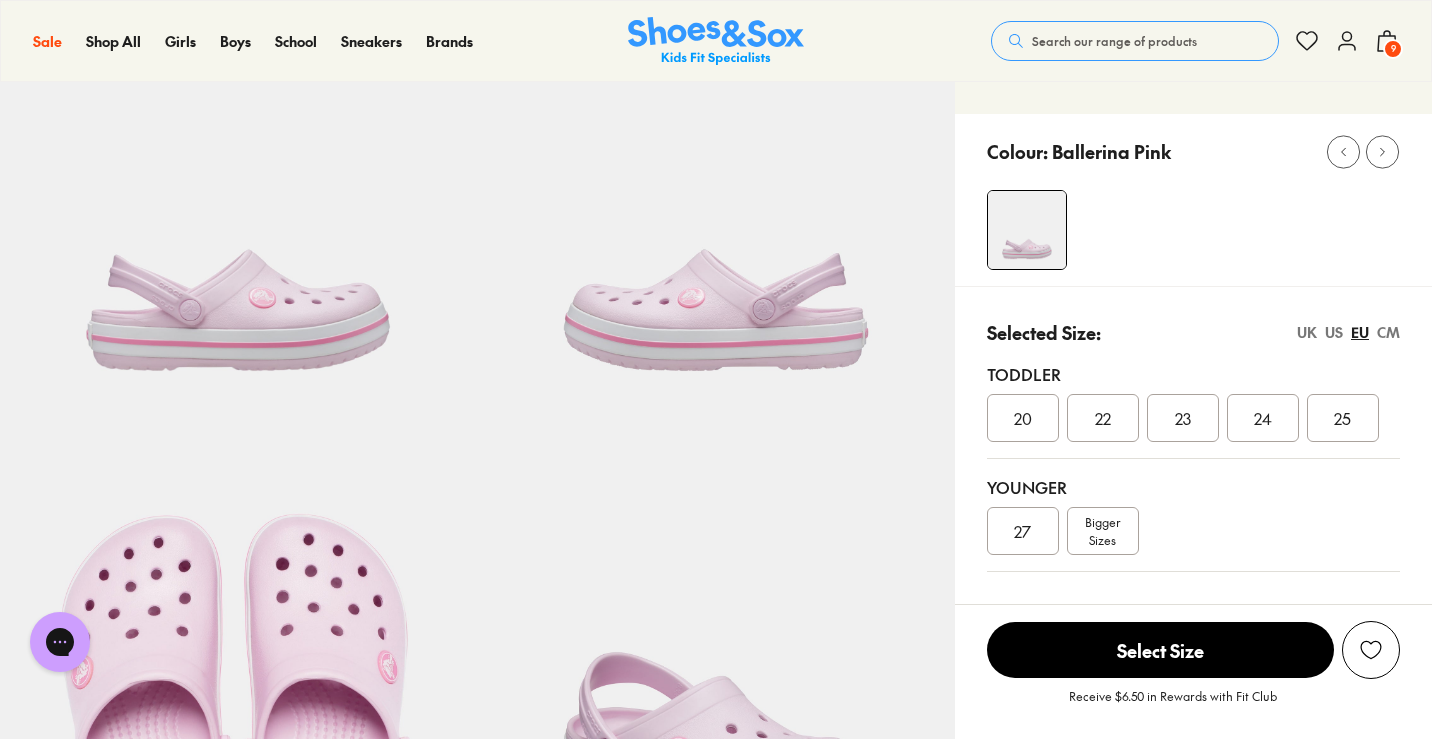 click on "27" at bounding box center (1023, 531) 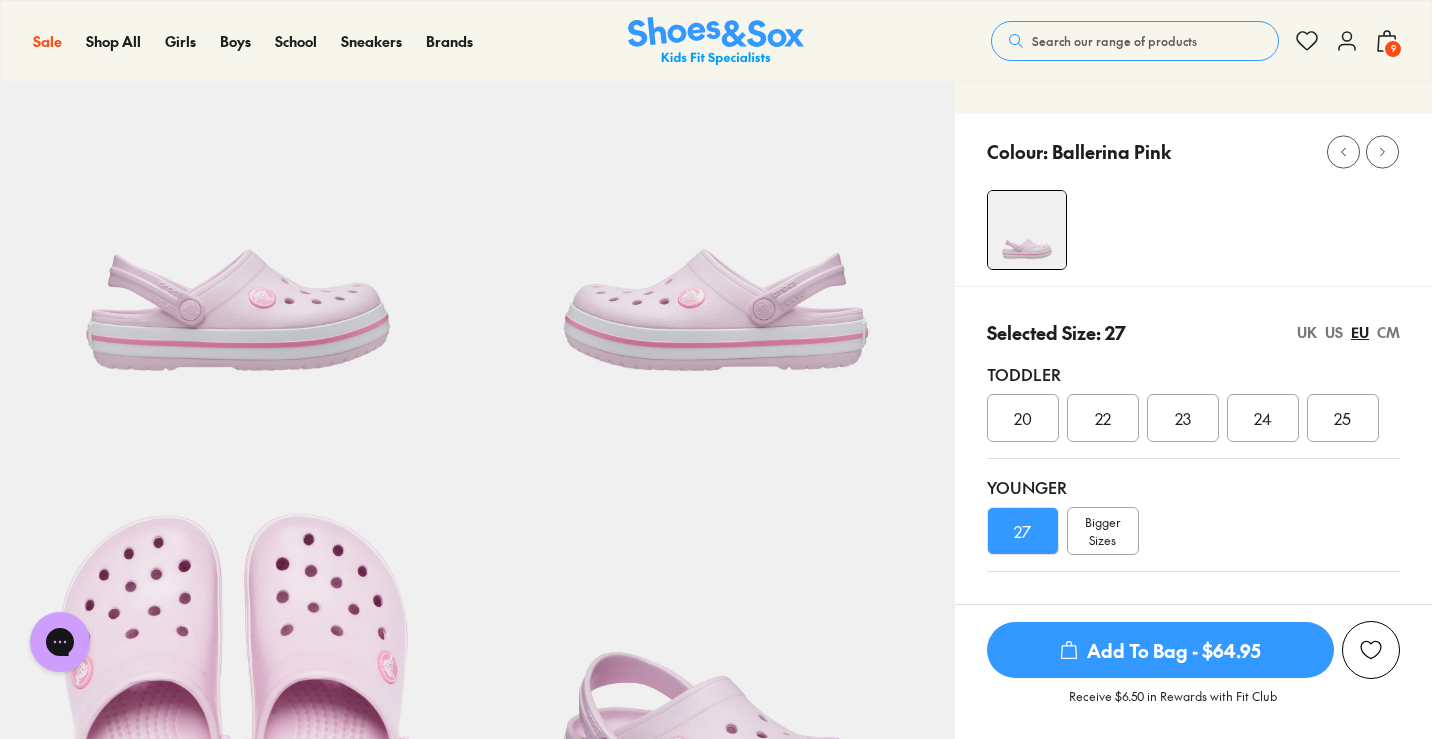 click on "Add To Bag - $64.95" at bounding box center (1160, 650) 